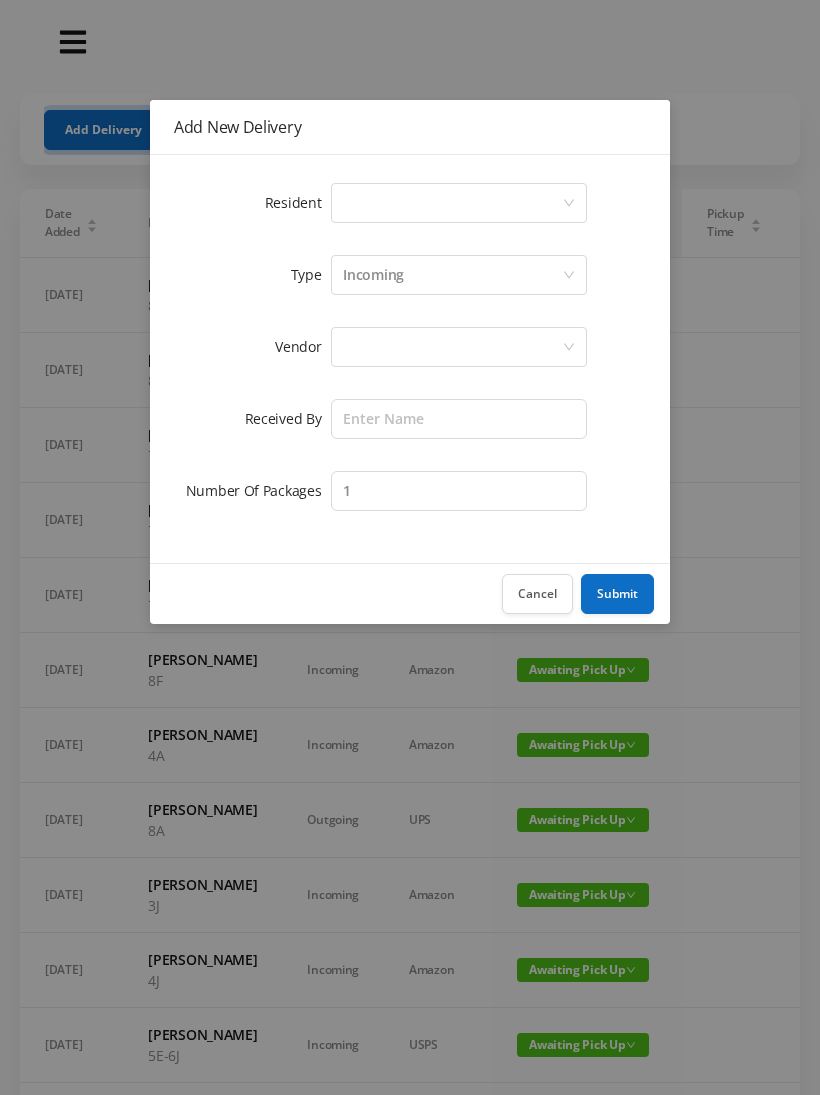 scroll, scrollTop: 0, scrollLeft: 0, axis: both 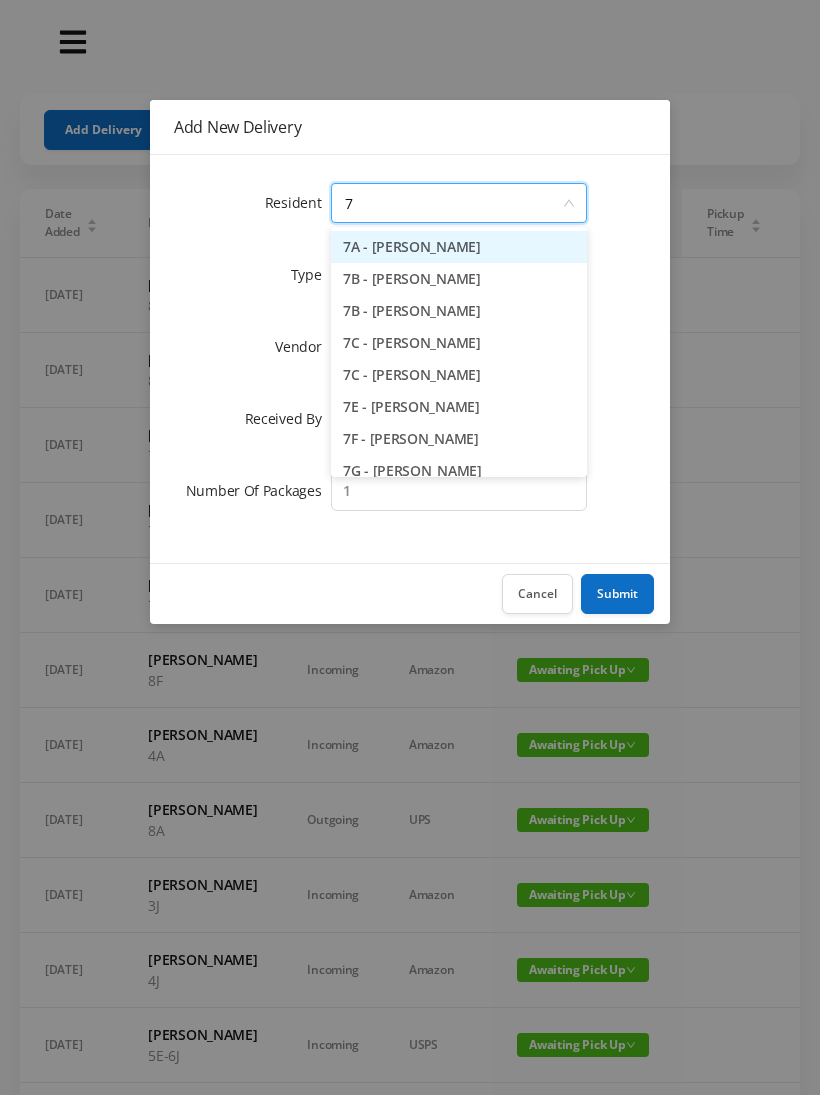 type on "7b" 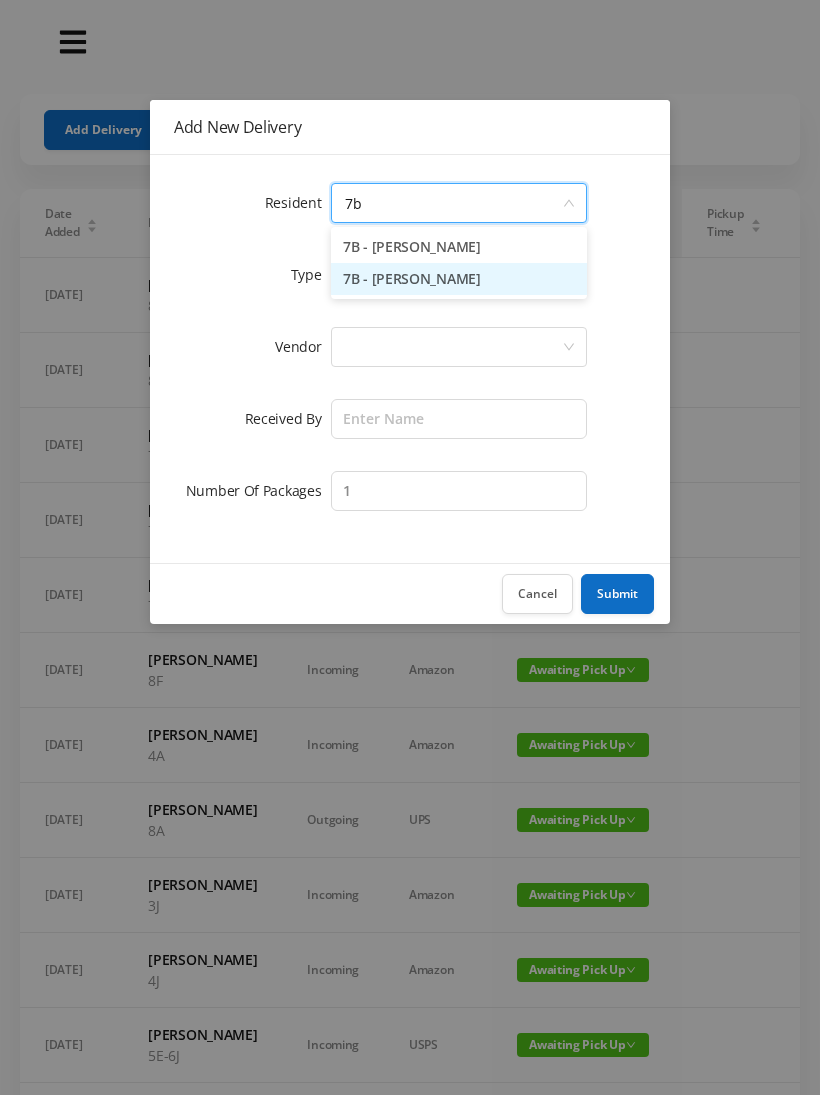 click on "7B - [PERSON_NAME]" at bounding box center (459, 279) 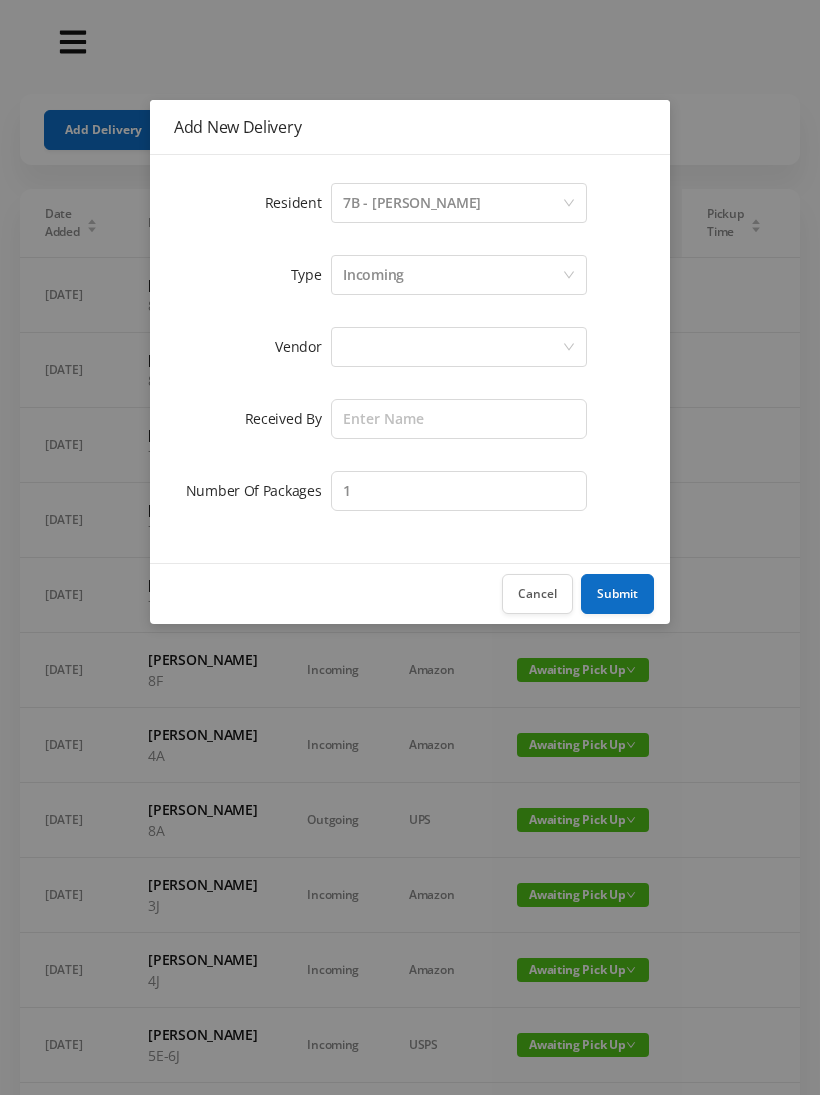 click at bounding box center (452, 347) 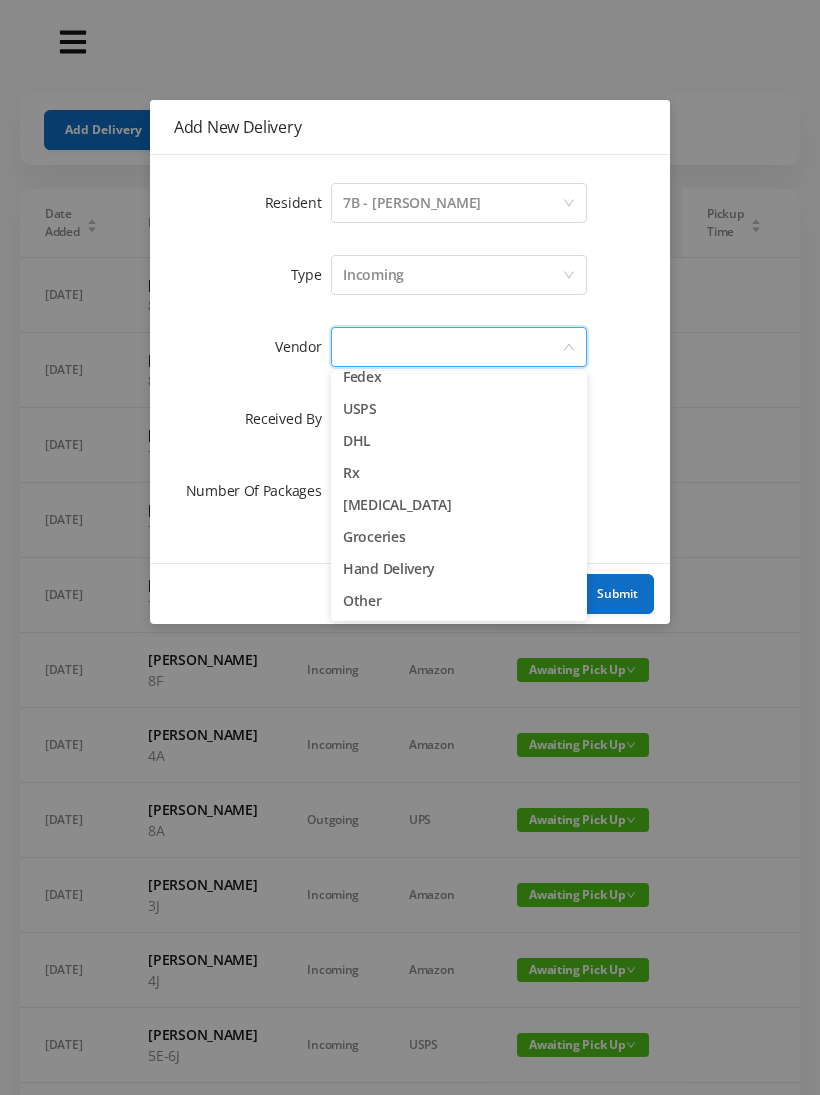 scroll, scrollTop: 78, scrollLeft: 0, axis: vertical 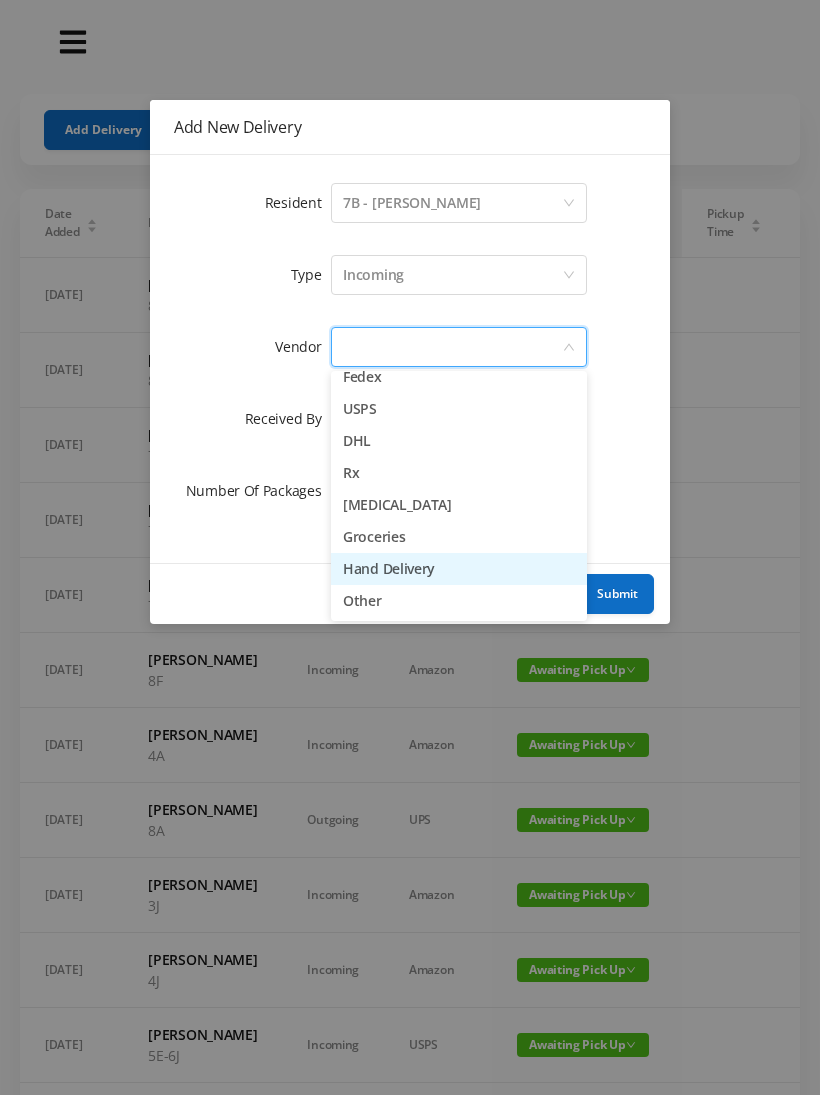 click on "Hand Delivery" at bounding box center [459, 569] 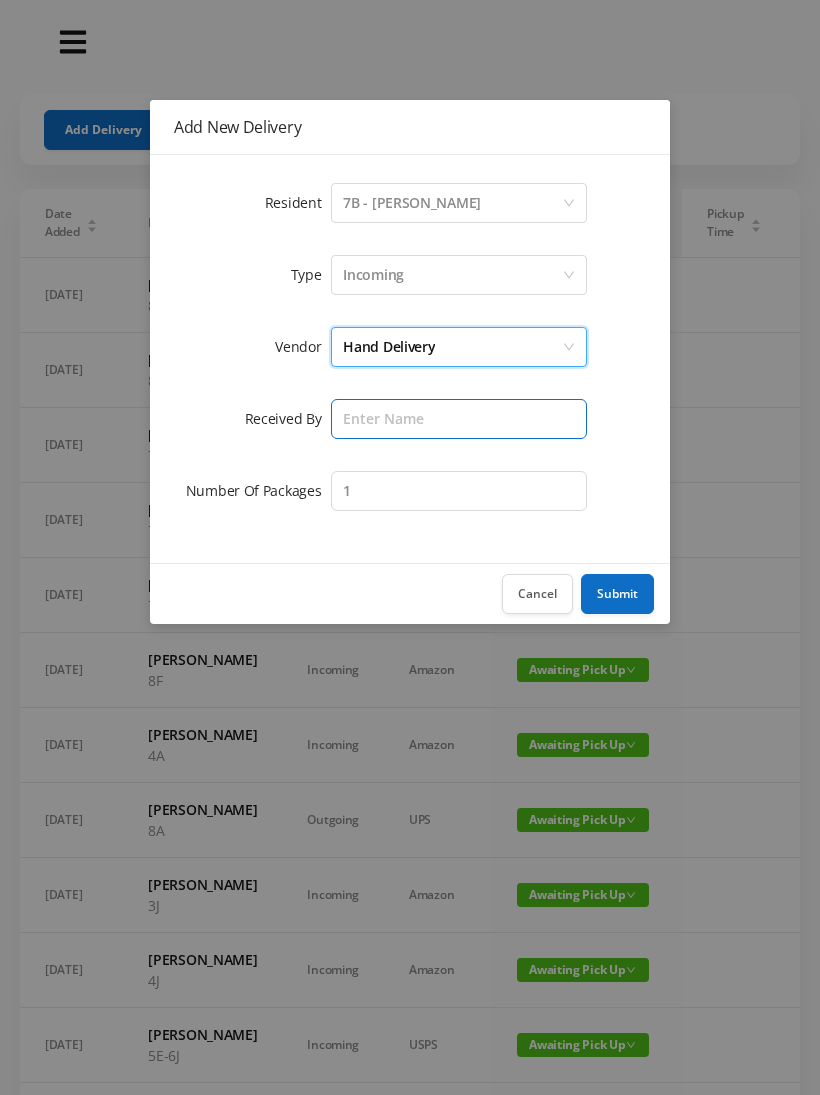 click at bounding box center (459, 419) 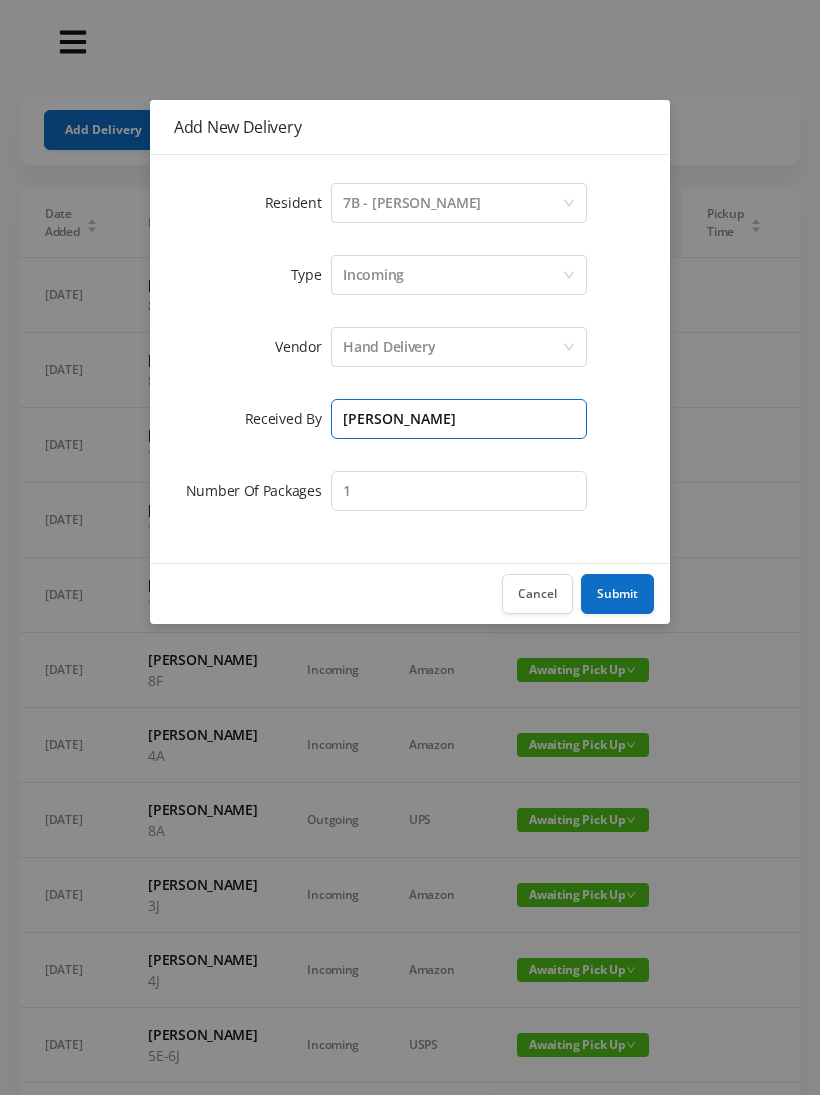 type on "[PERSON_NAME]" 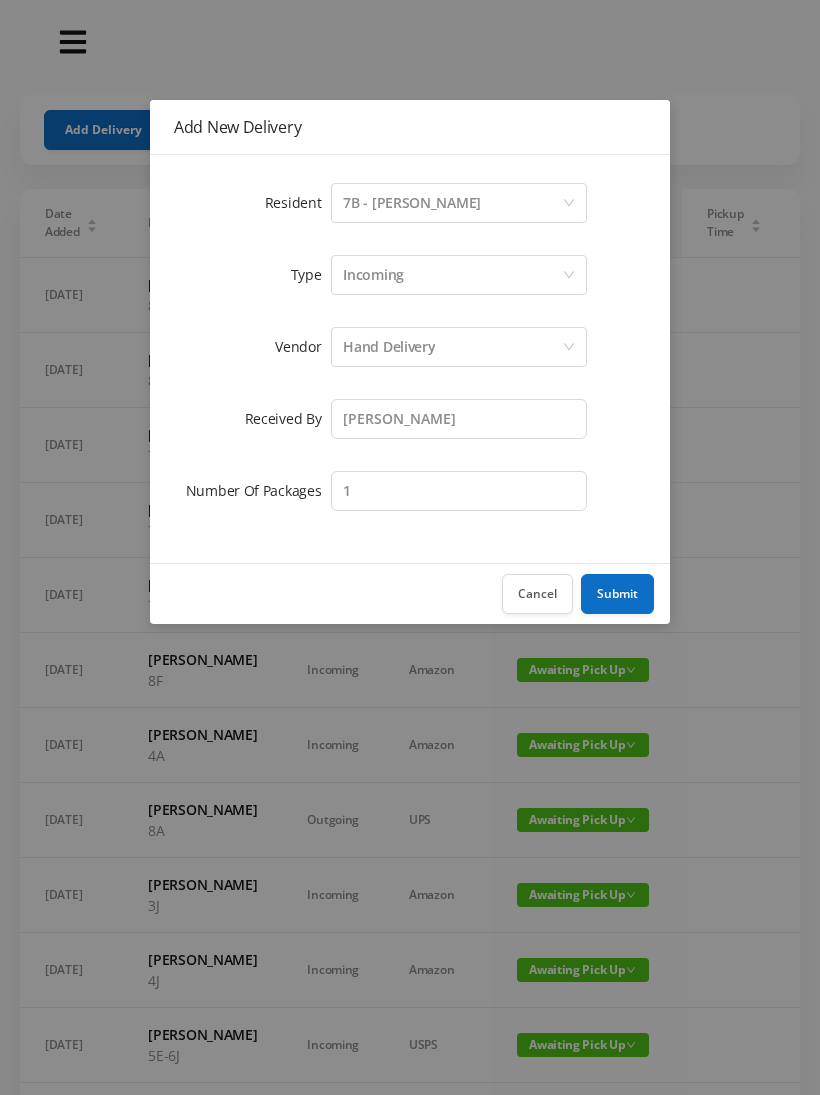 click on "Submit" at bounding box center (617, 594) 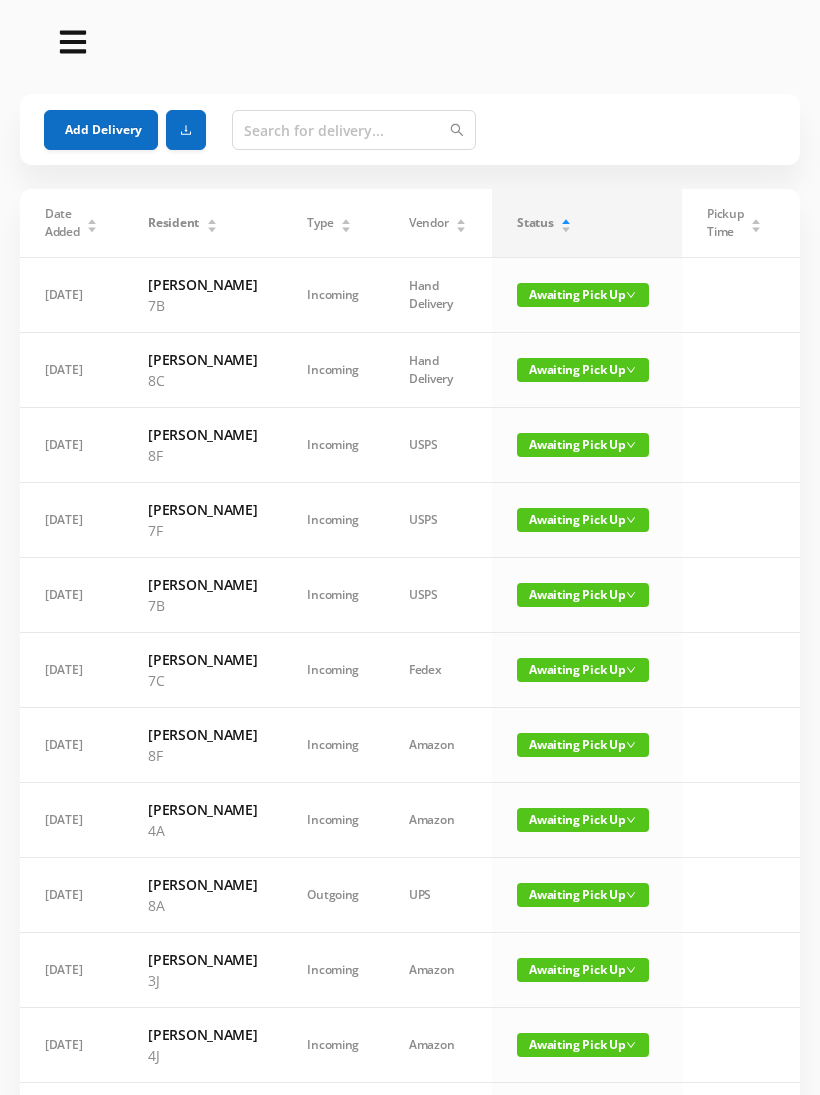 click on "Add Delivery" at bounding box center [101, 130] 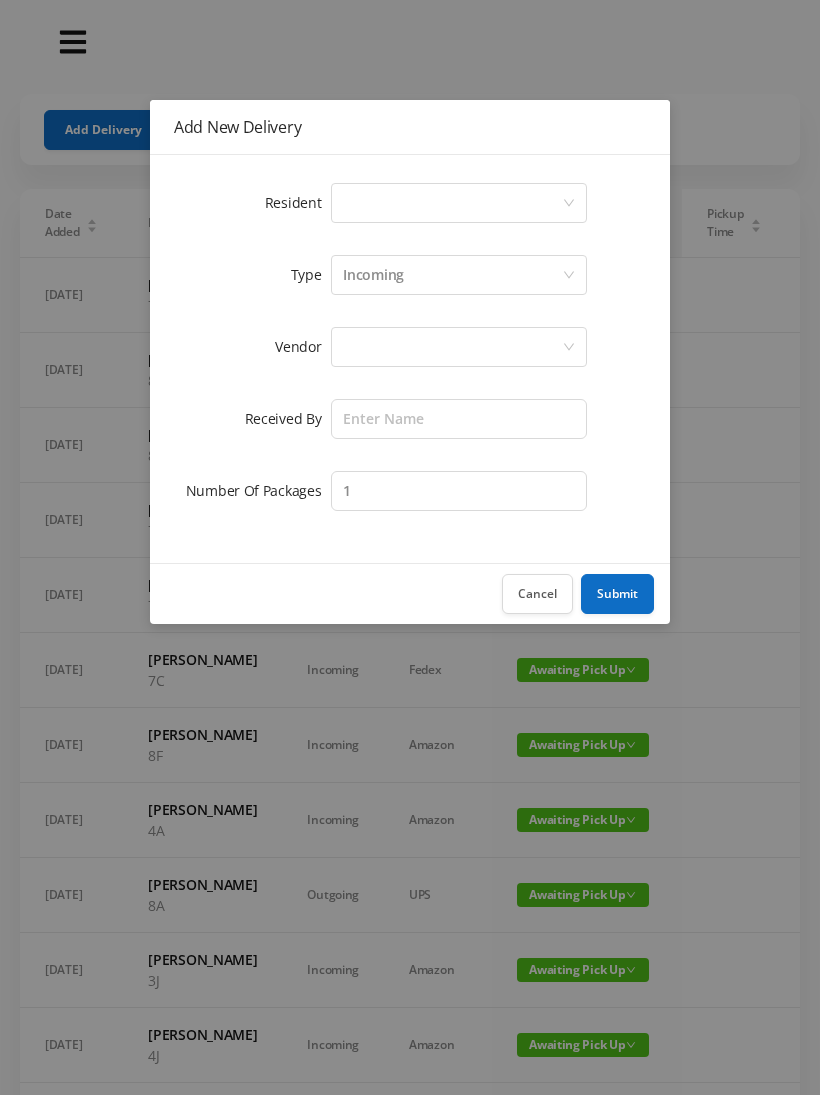 click on "Select a person" at bounding box center [452, 203] 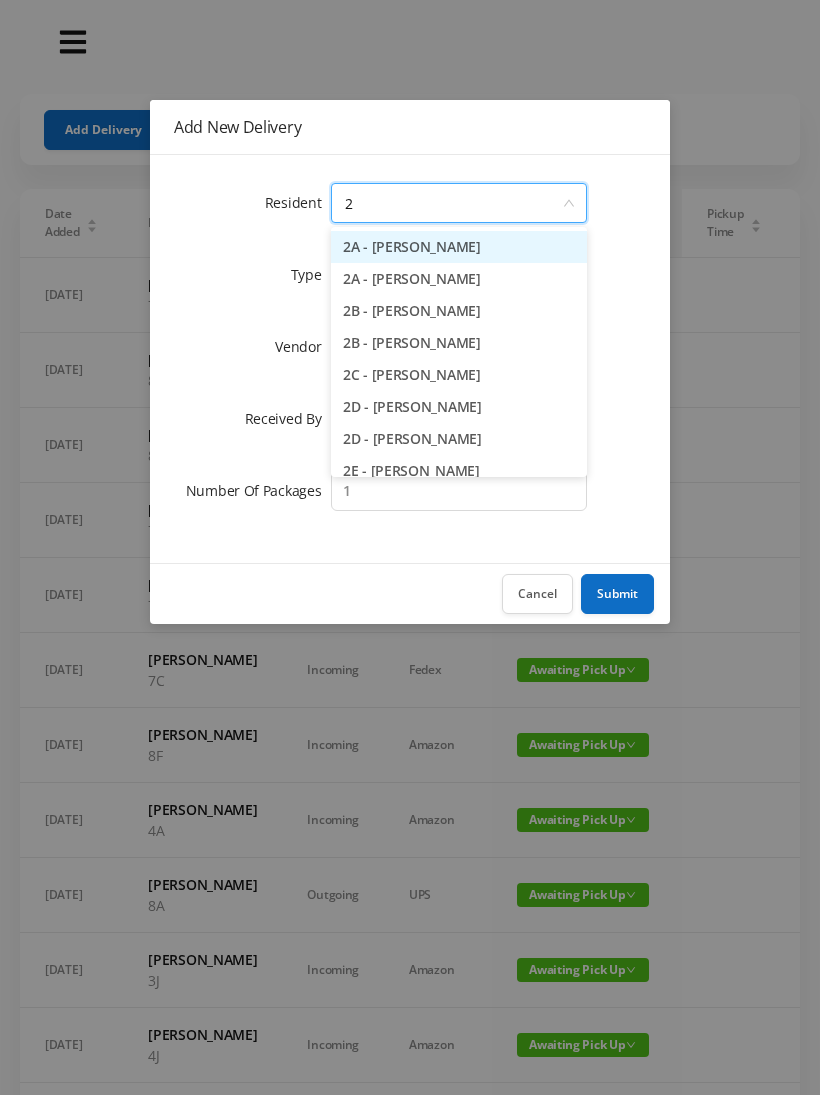type on "2g" 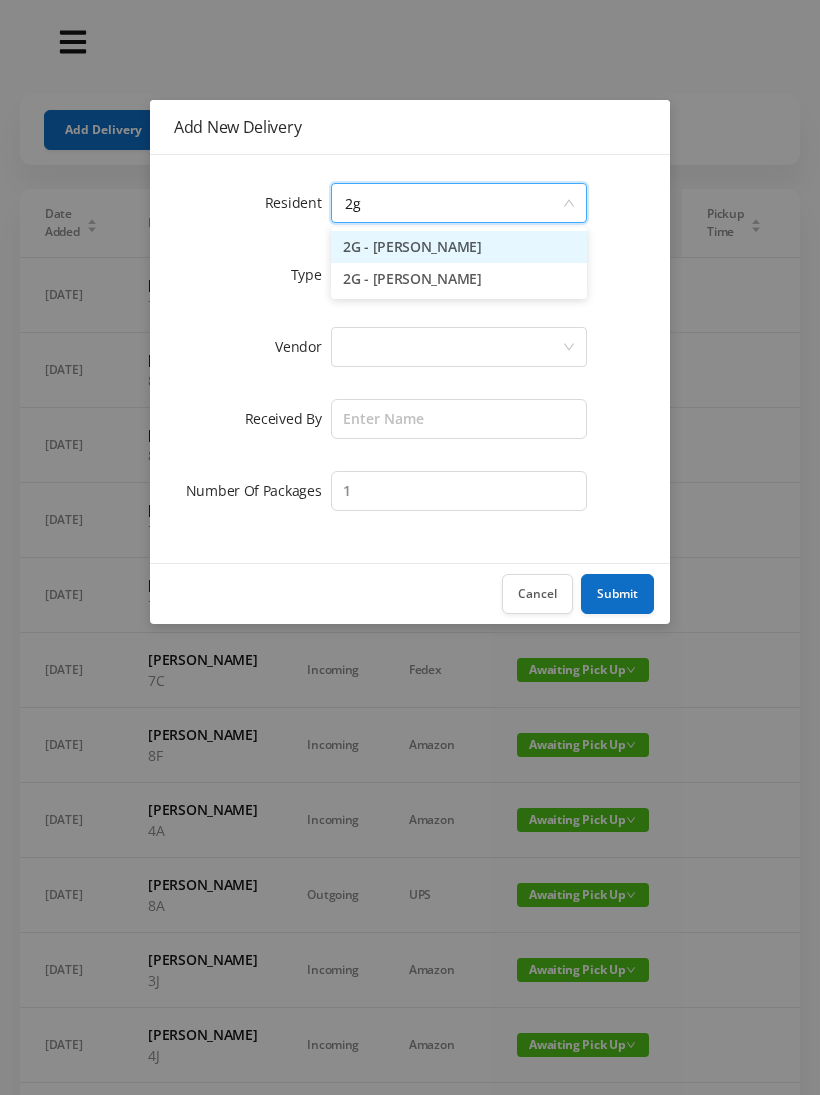 click on "2G - [PERSON_NAME]" at bounding box center (459, 279) 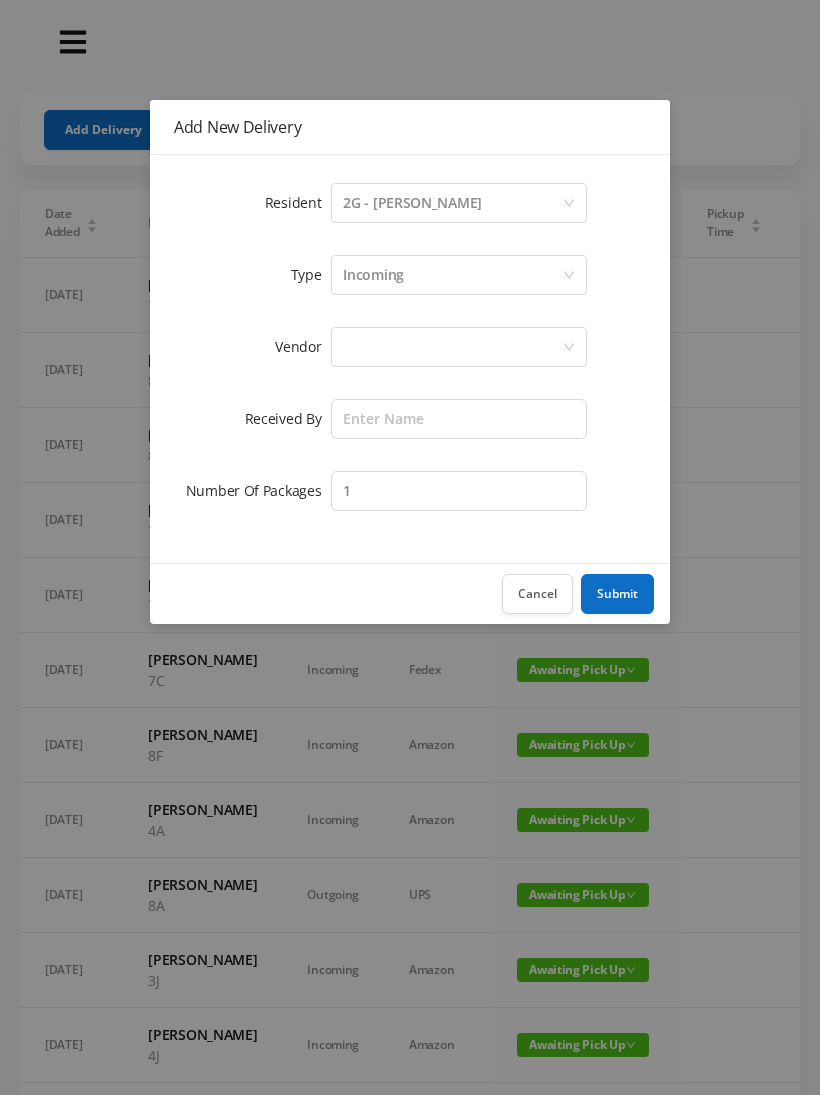 click at bounding box center [452, 347] 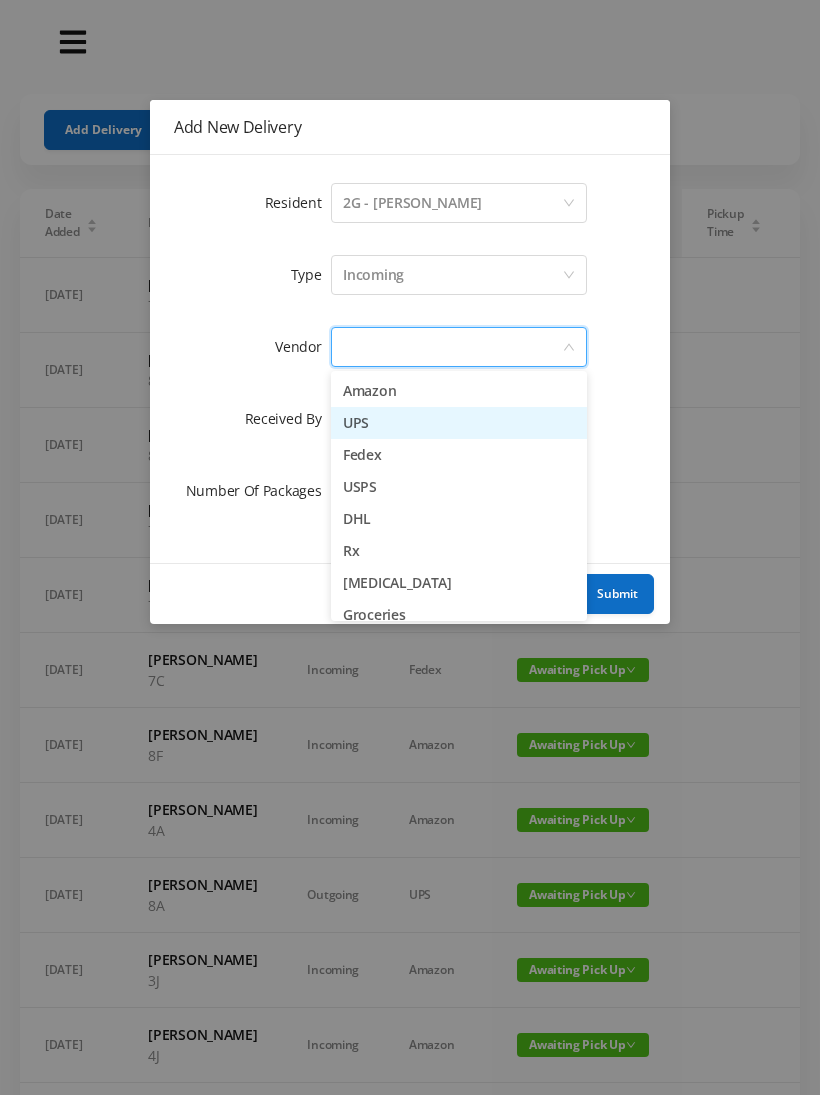 click on "UPS" at bounding box center (459, 423) 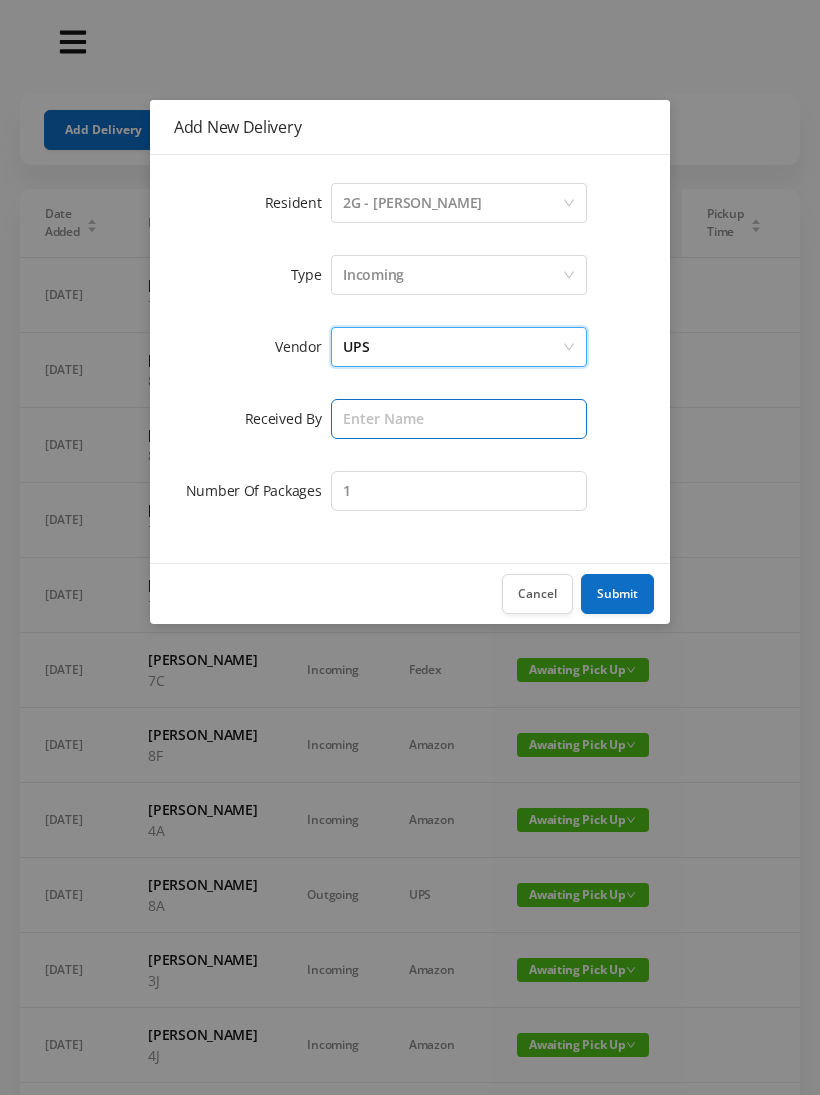 click at bounding box center (459, 419) 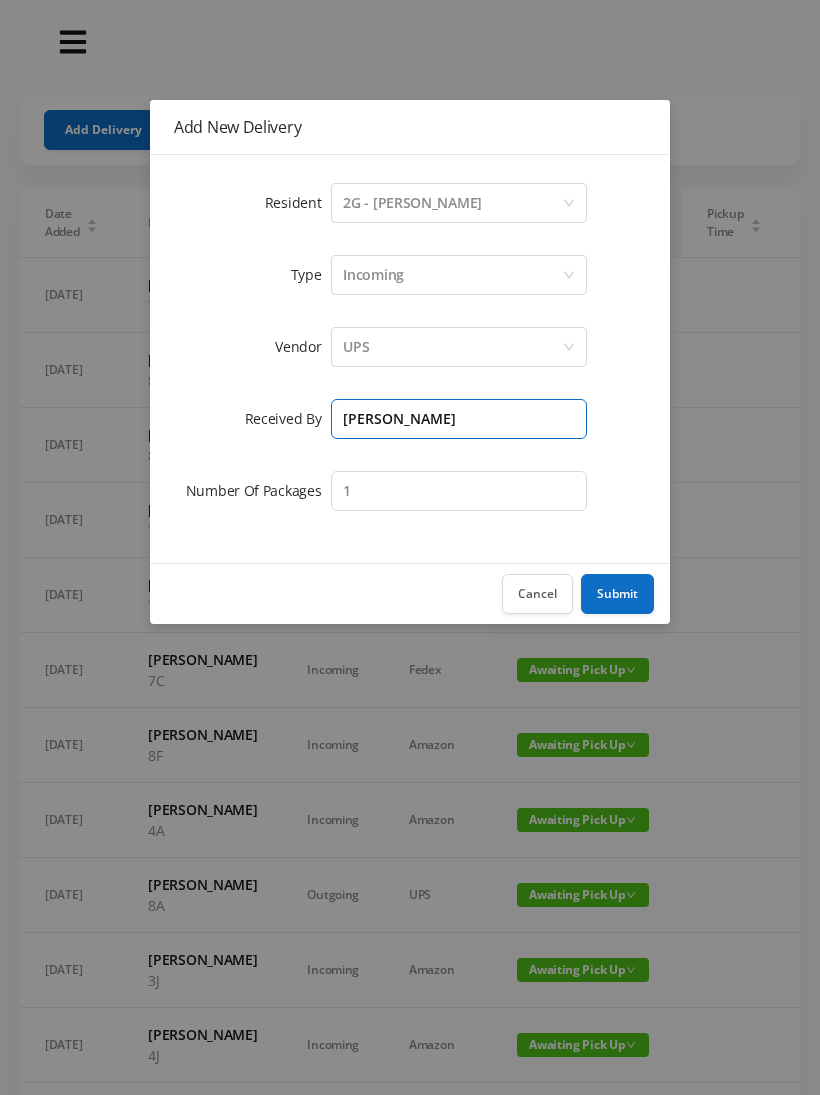 type on "[PERSON_NAME]" 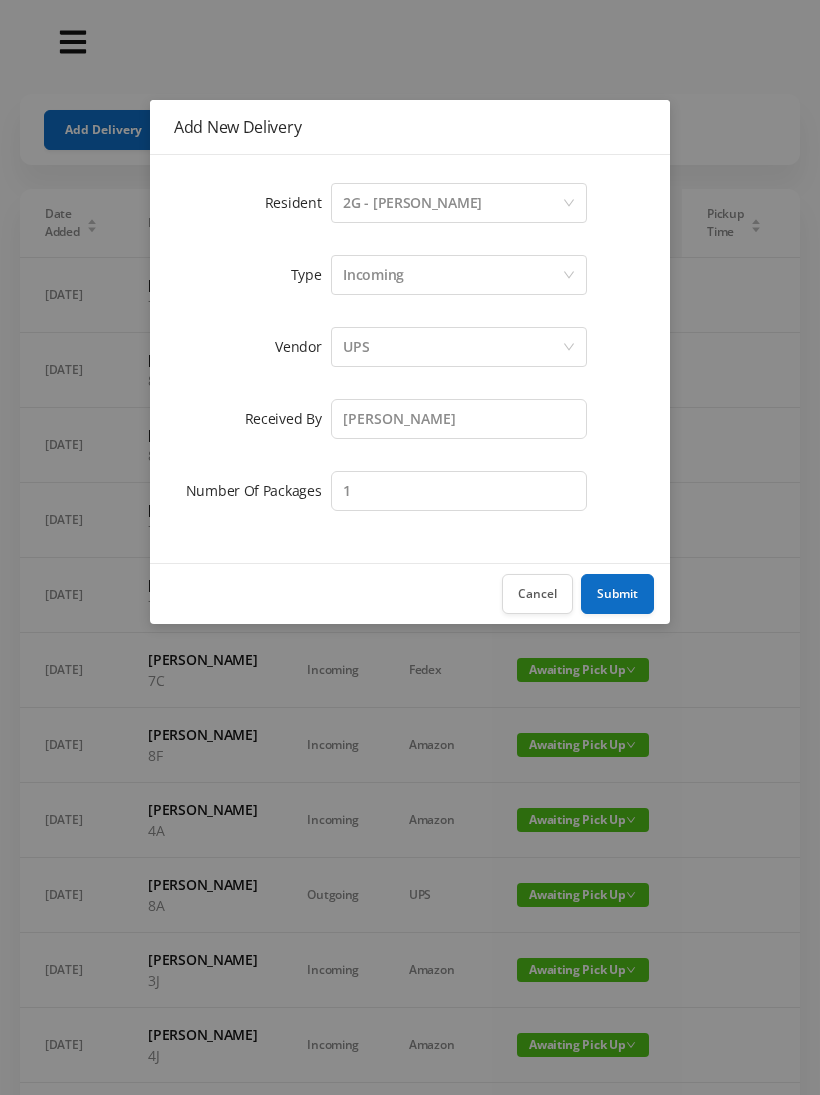click on "Submit" at bounding box center (617, 594) 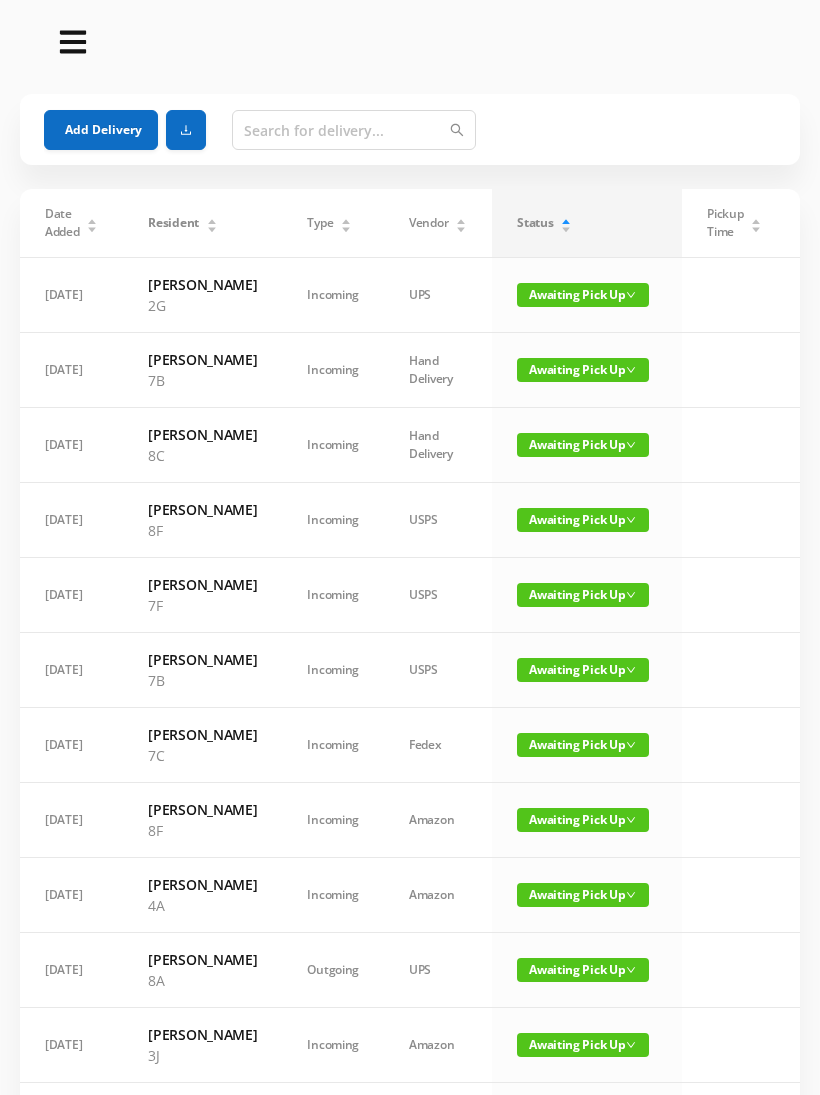 click on "Add Delivery" at bounding box center (101, 130) 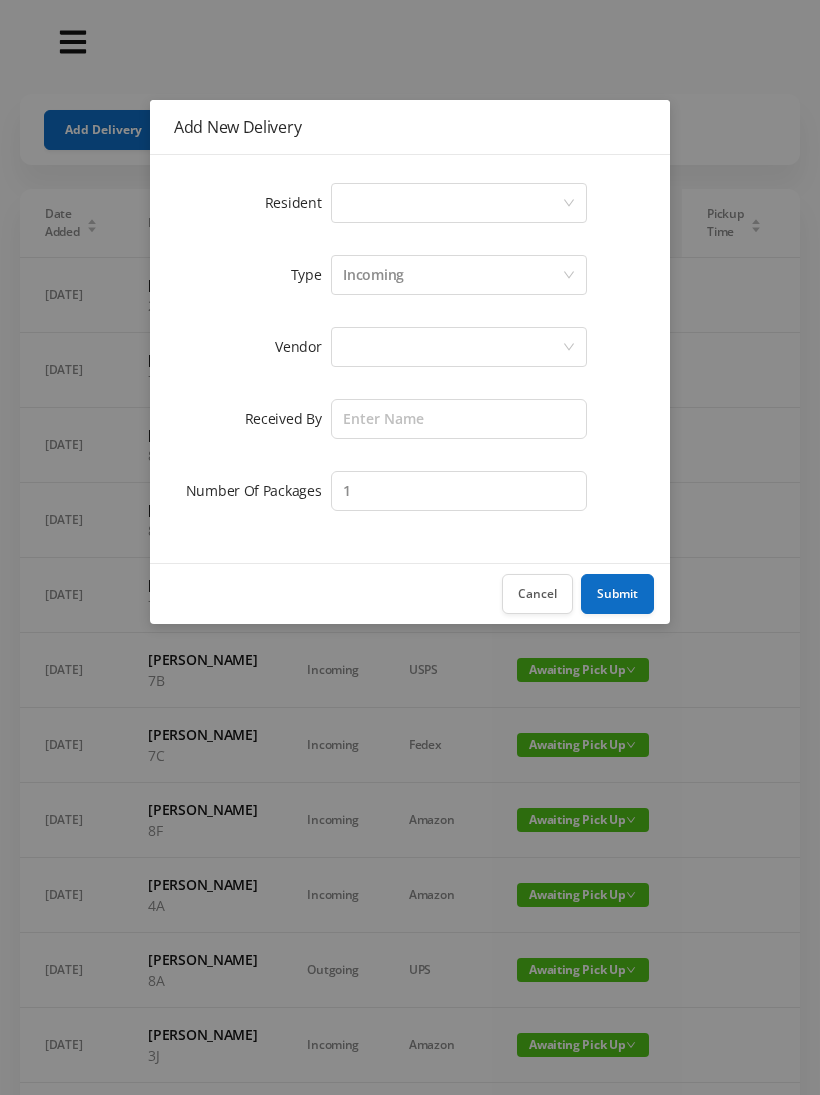 click on "Select a person" at bounding box center [452, 203] 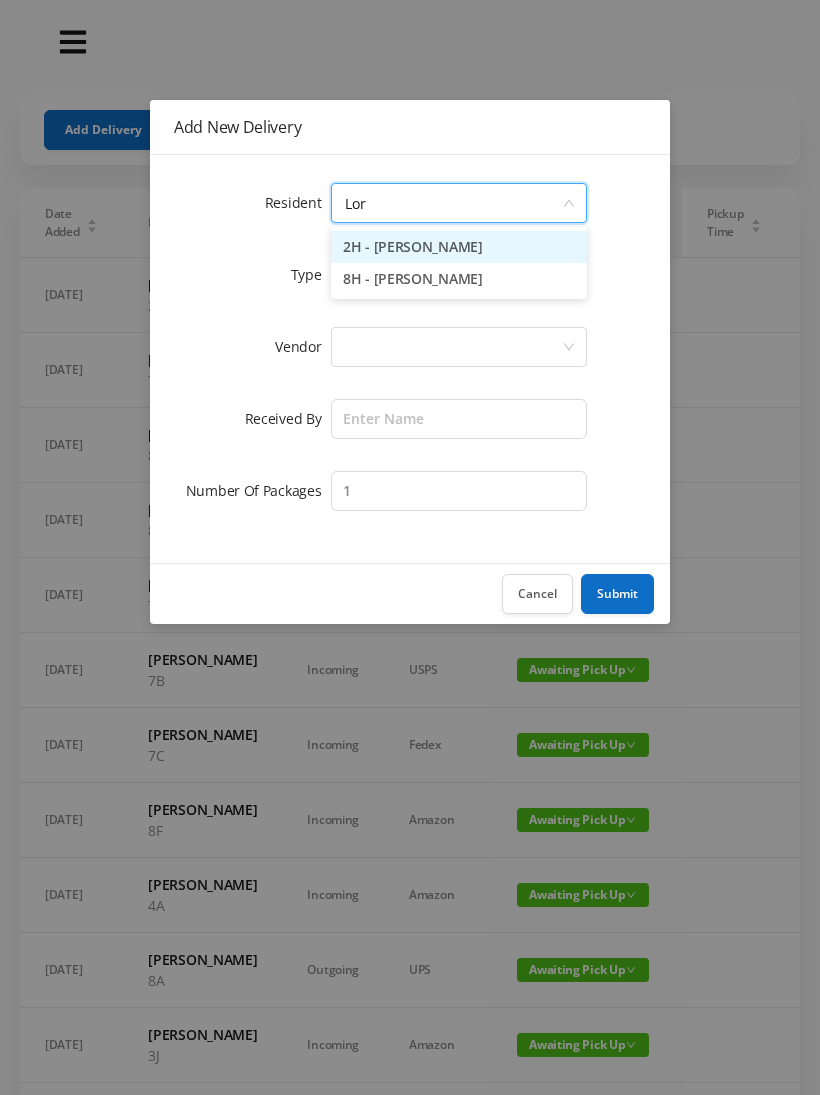 type on "Lorr" 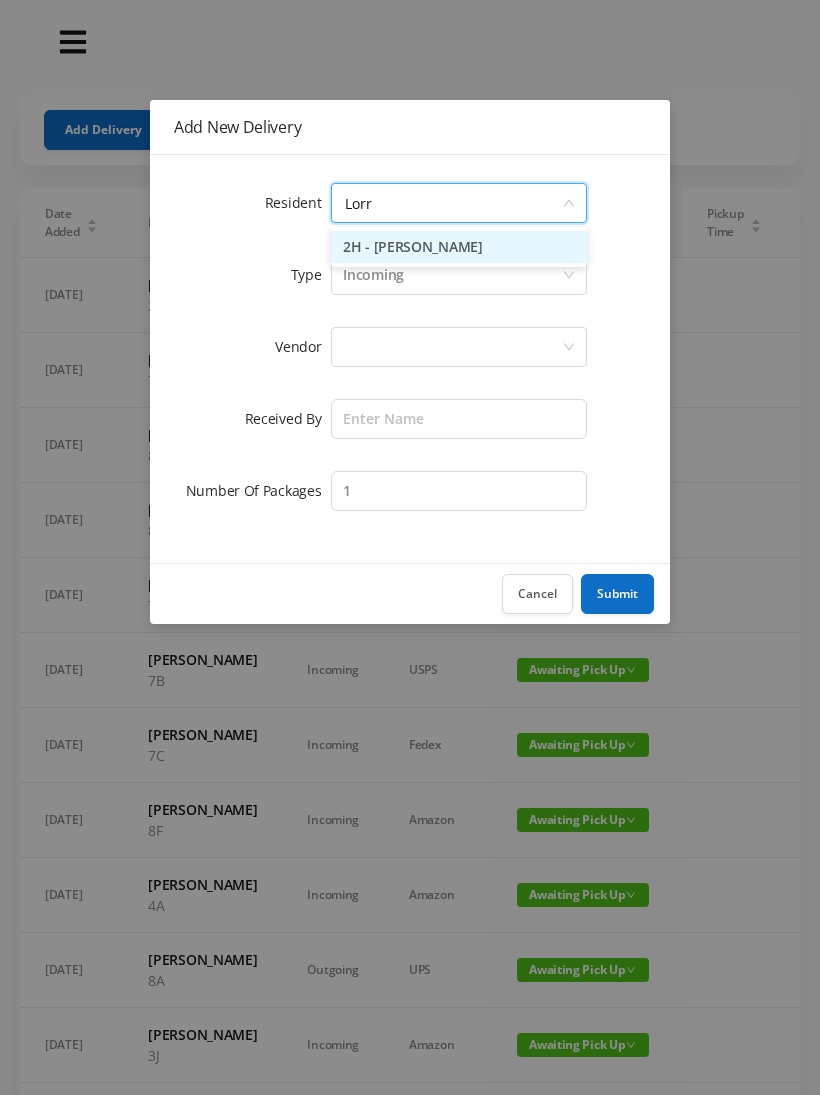 click on "2H - [PERSON_NAME]" at bounding box center (459, 247) 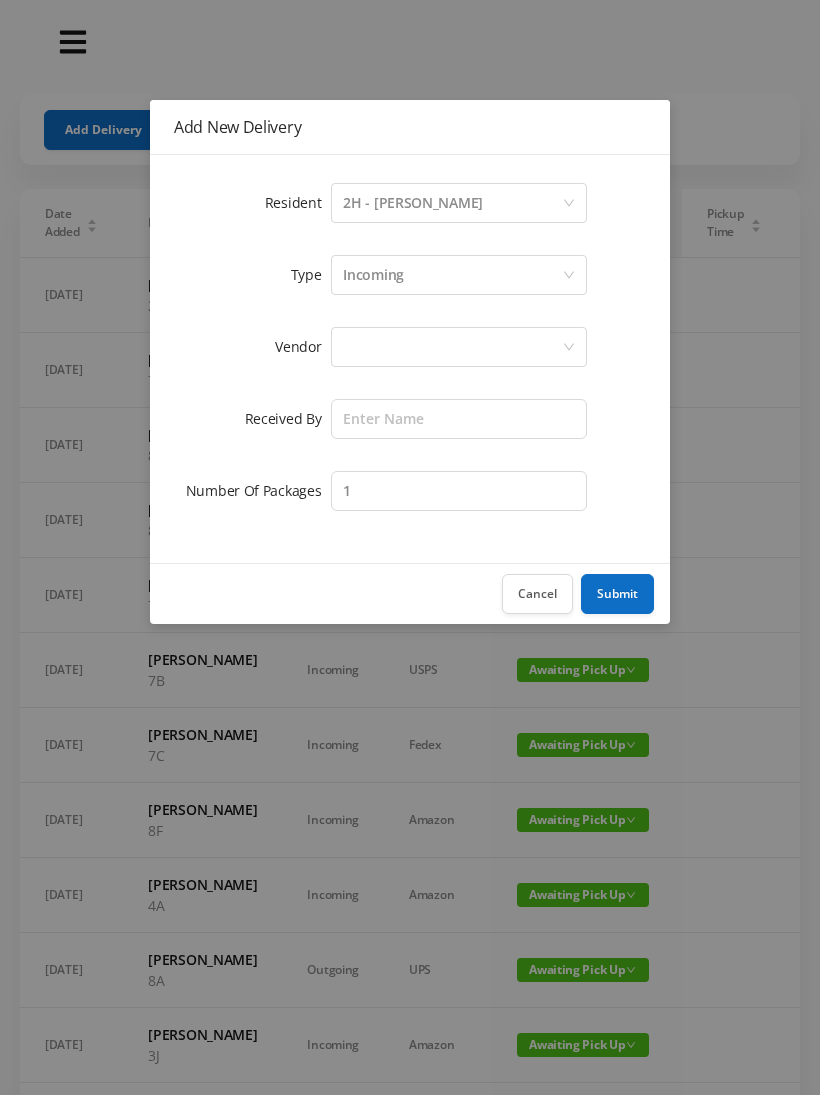 click at bounding box center (452, 347) 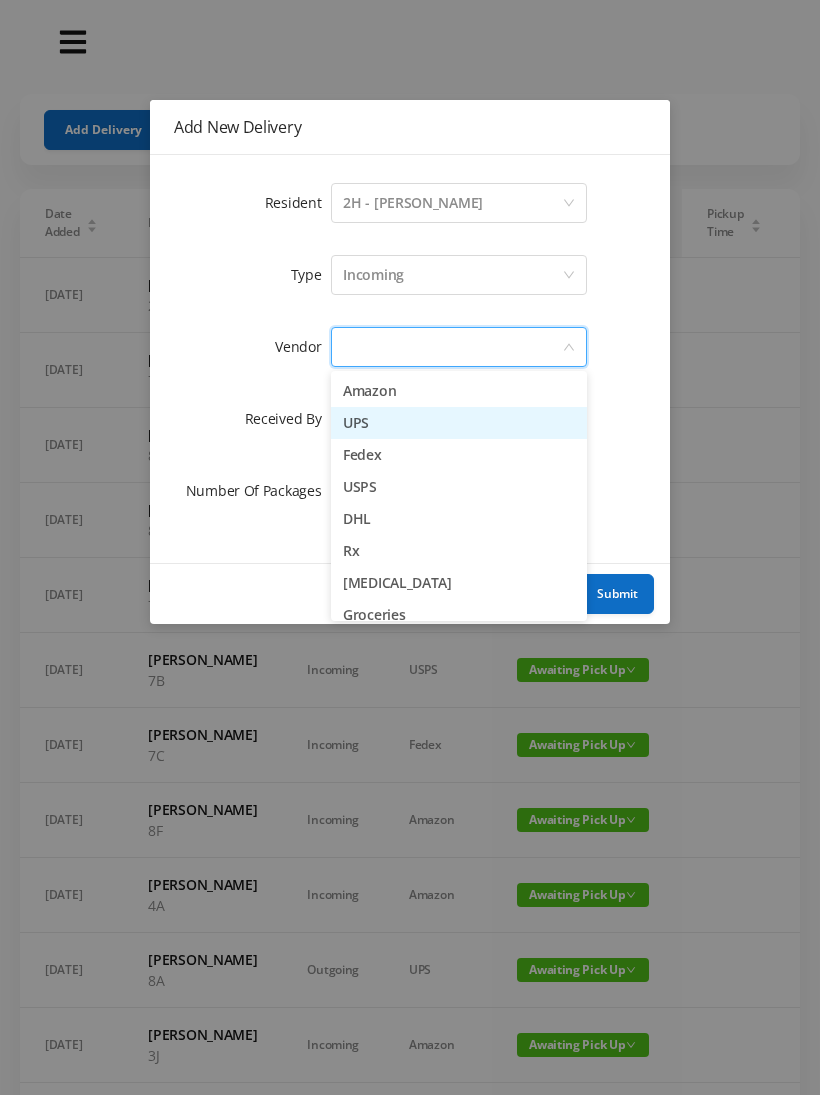 click on "UPS" at bounding box center [459, 423] 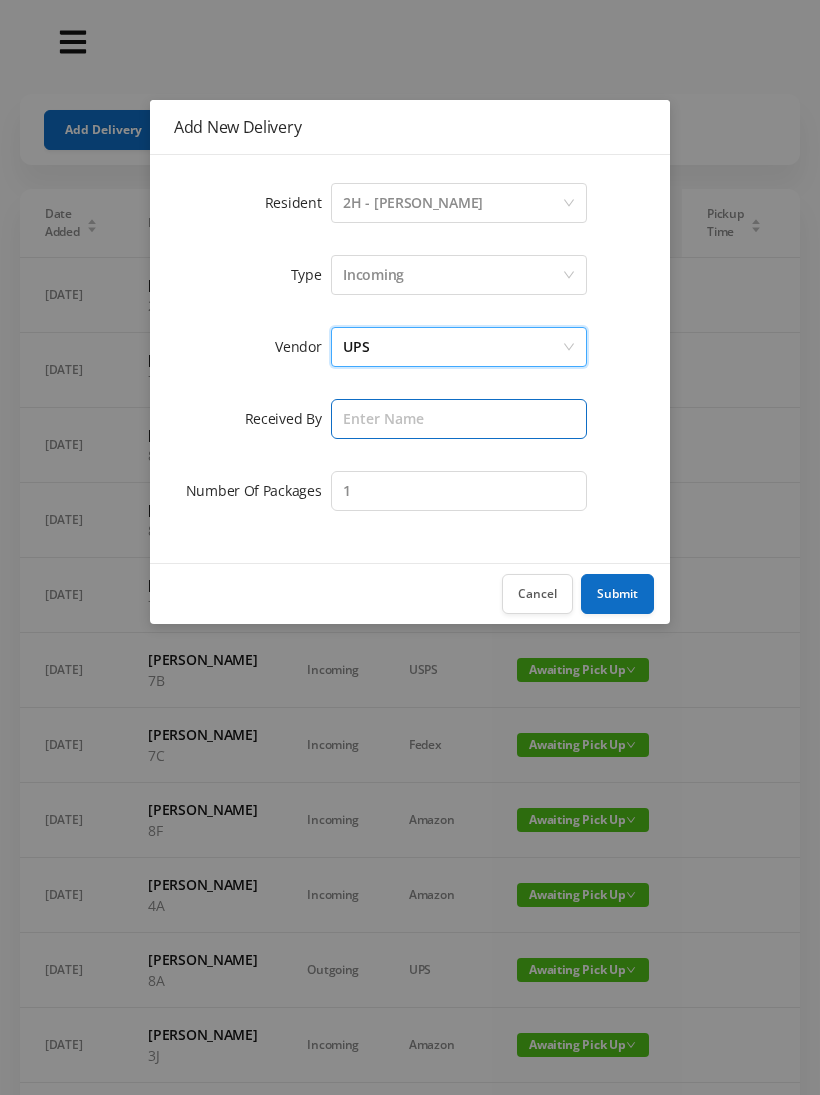 click at bounding box center [459, 419] 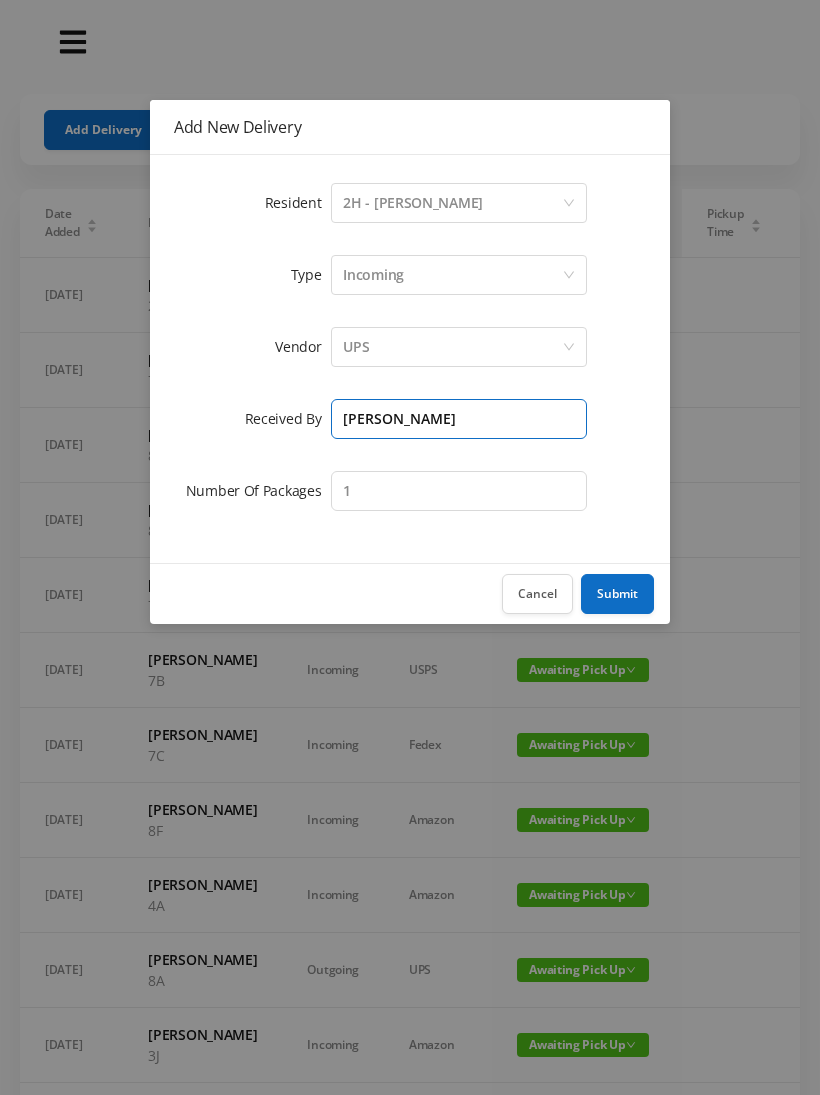type on "[PERSON_NAME]" 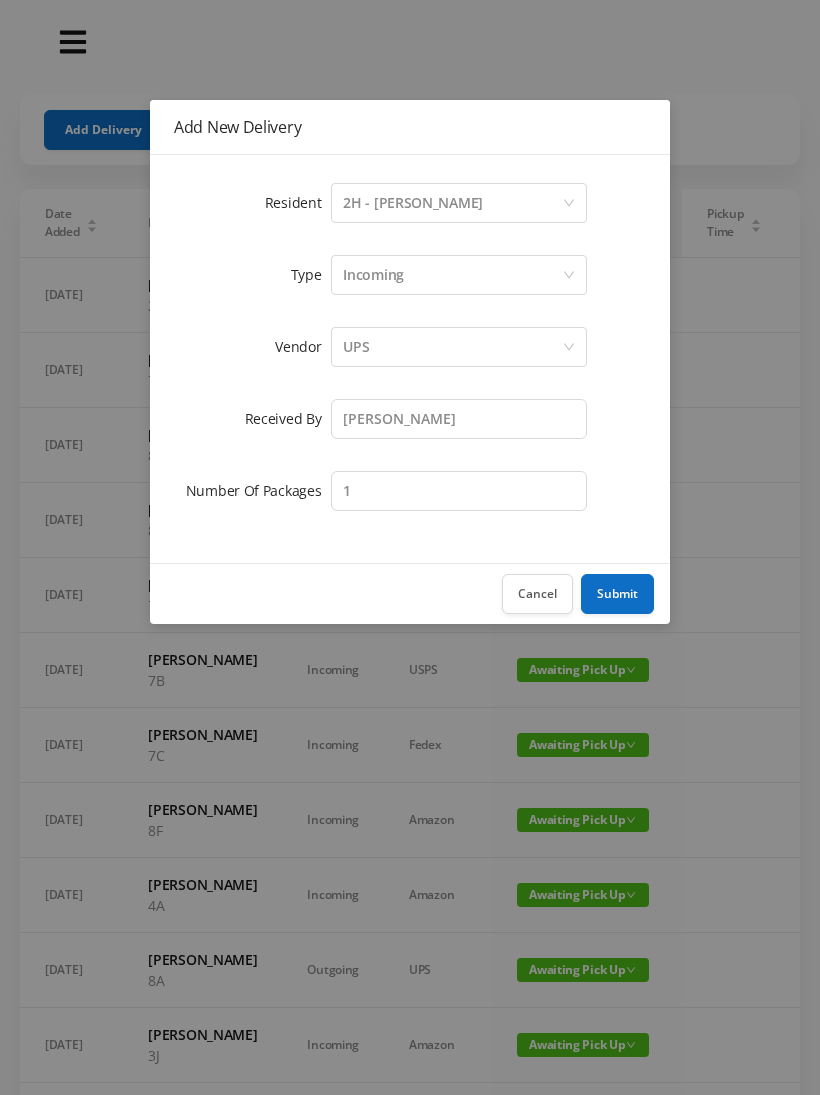 click on "Submit" at bounding box center [617, 594] 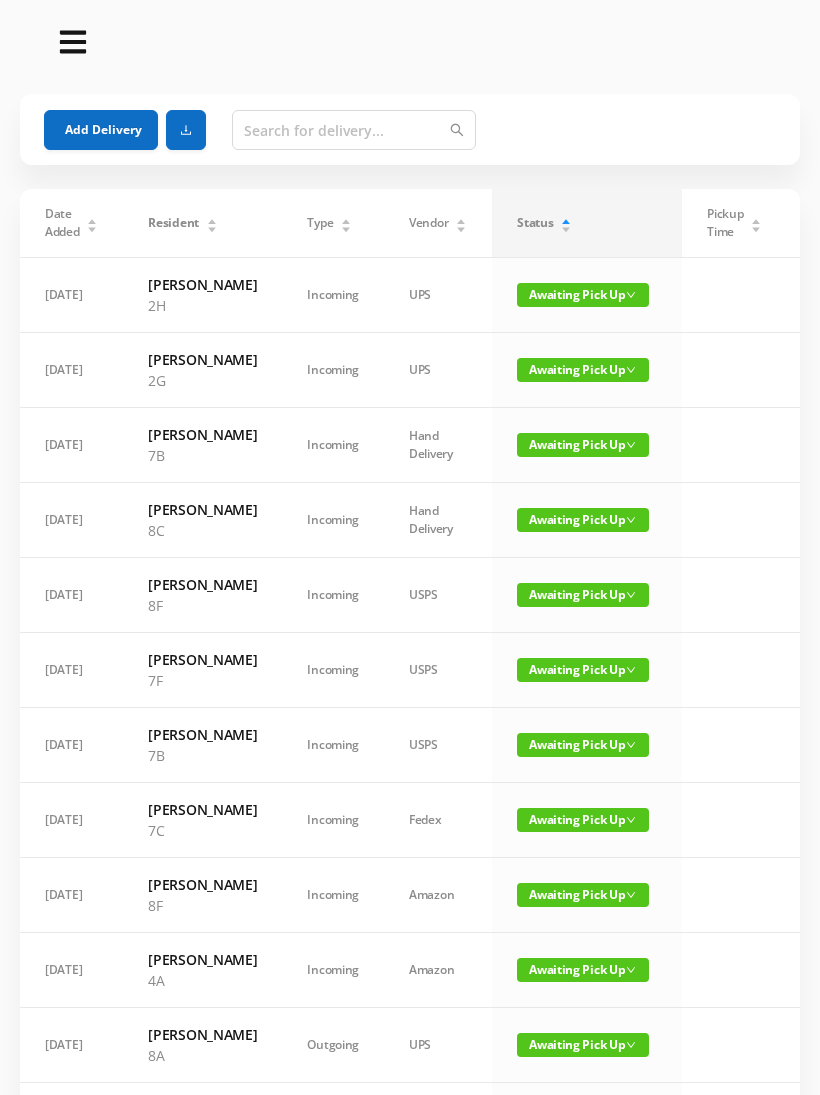click on "Add Delivery" at bounding box center (101, 130) 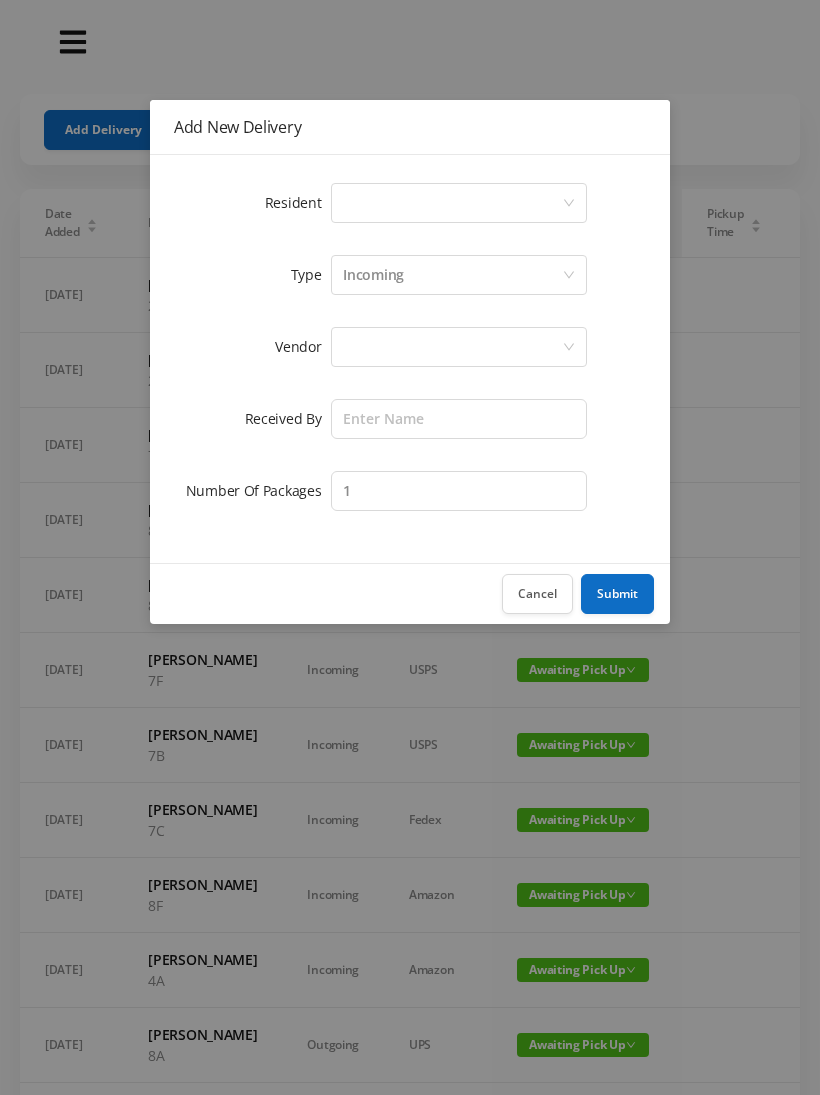 click on "Select a person" at bounding box center (452, 203) 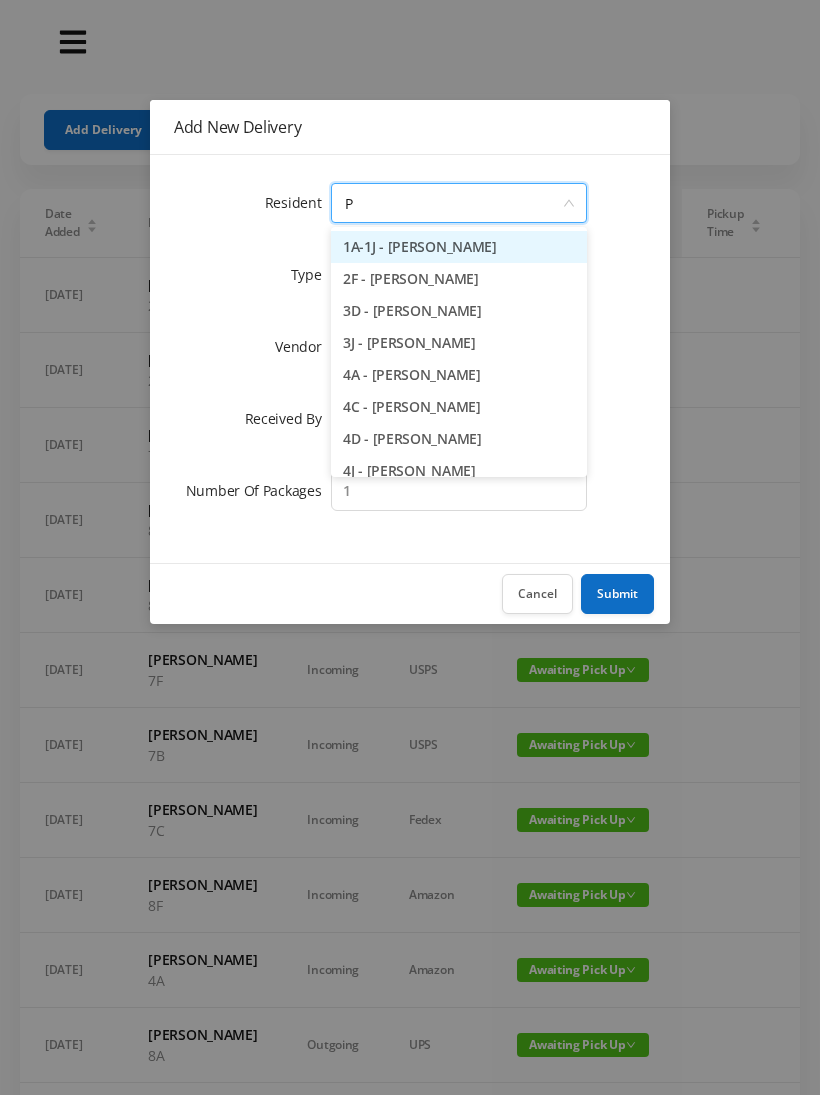 type on "Pa" 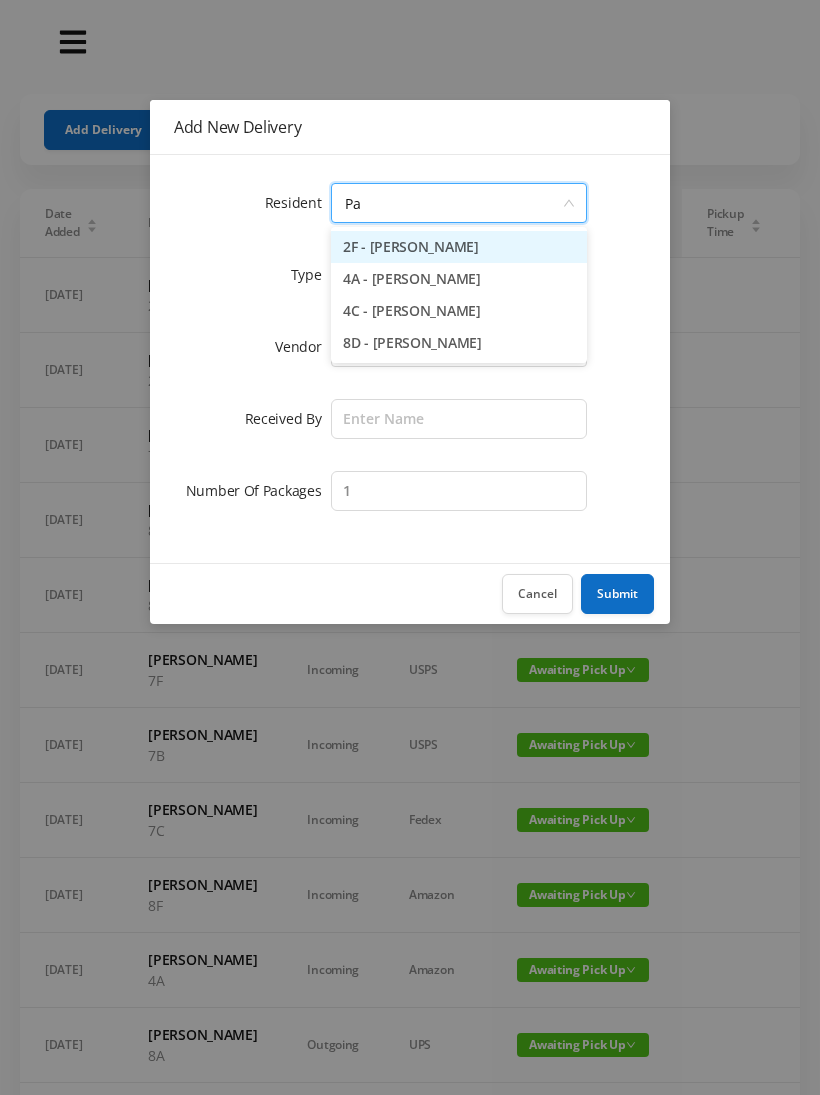 click on "4C - [PERSON_NAME]" at bounding box center (459, 311) 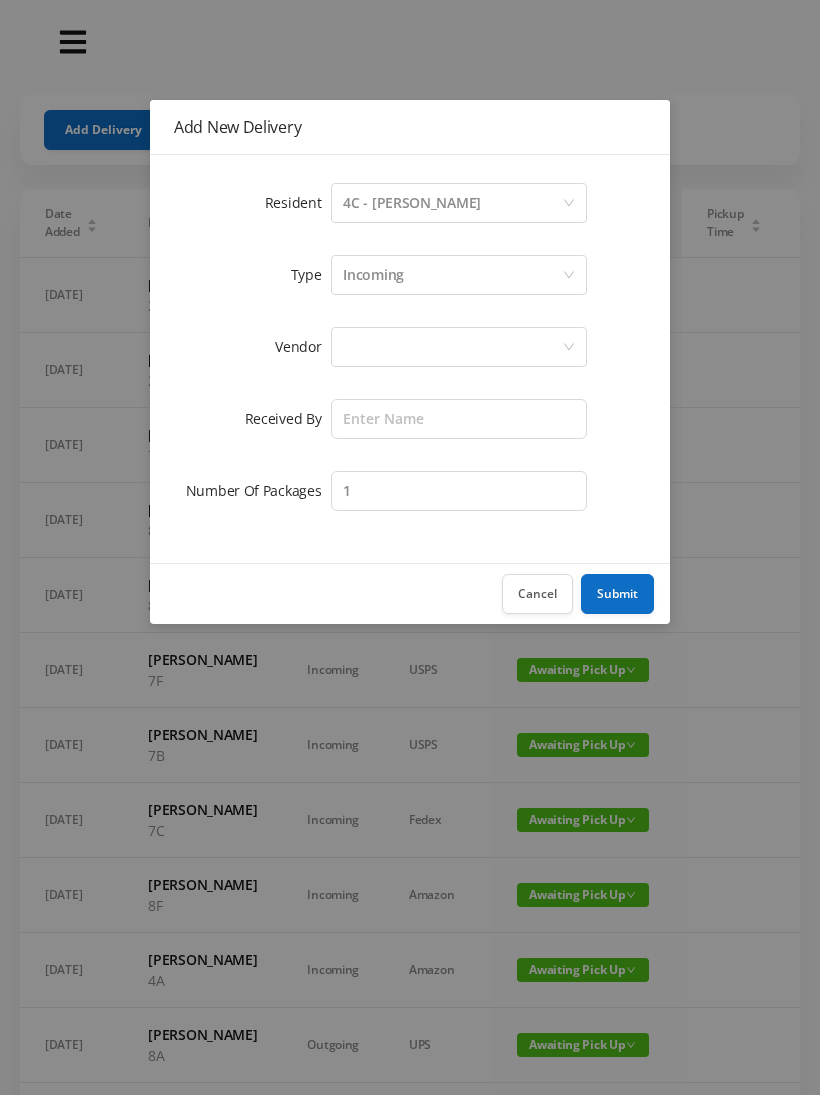 click at bounding box center [452, 347] 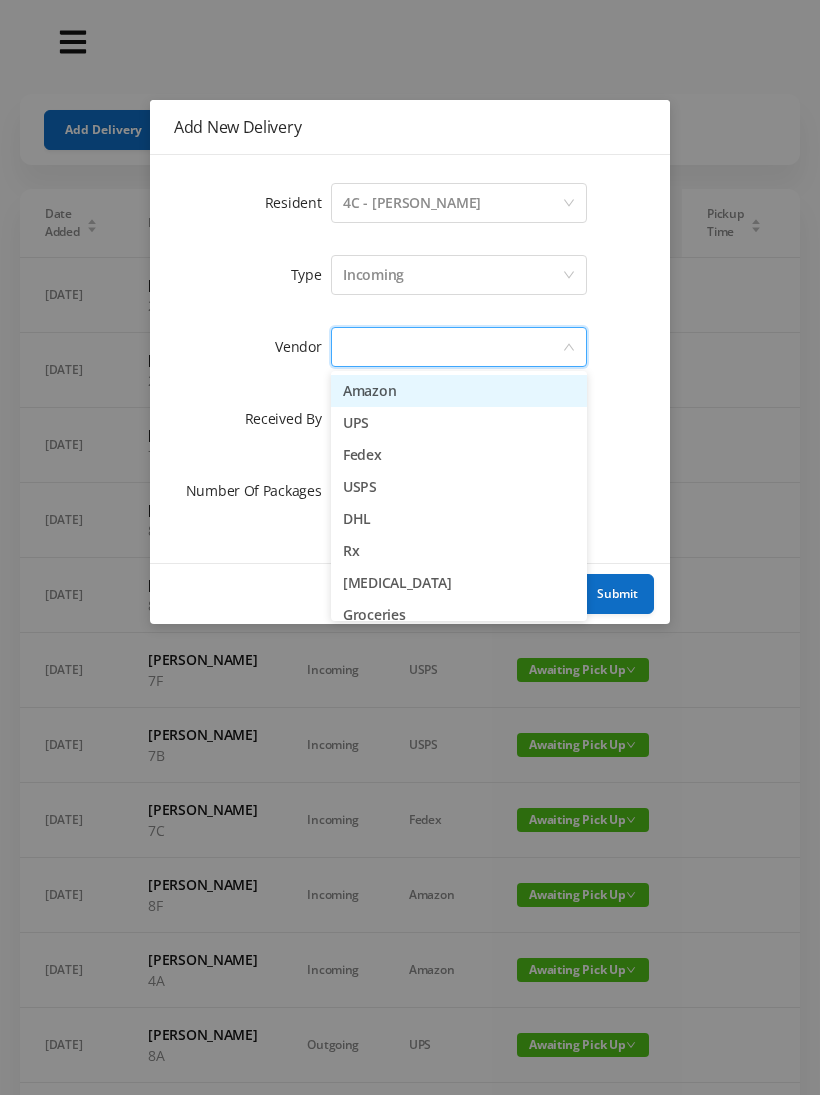 click on "UPS" at bounding box center (459, 423) 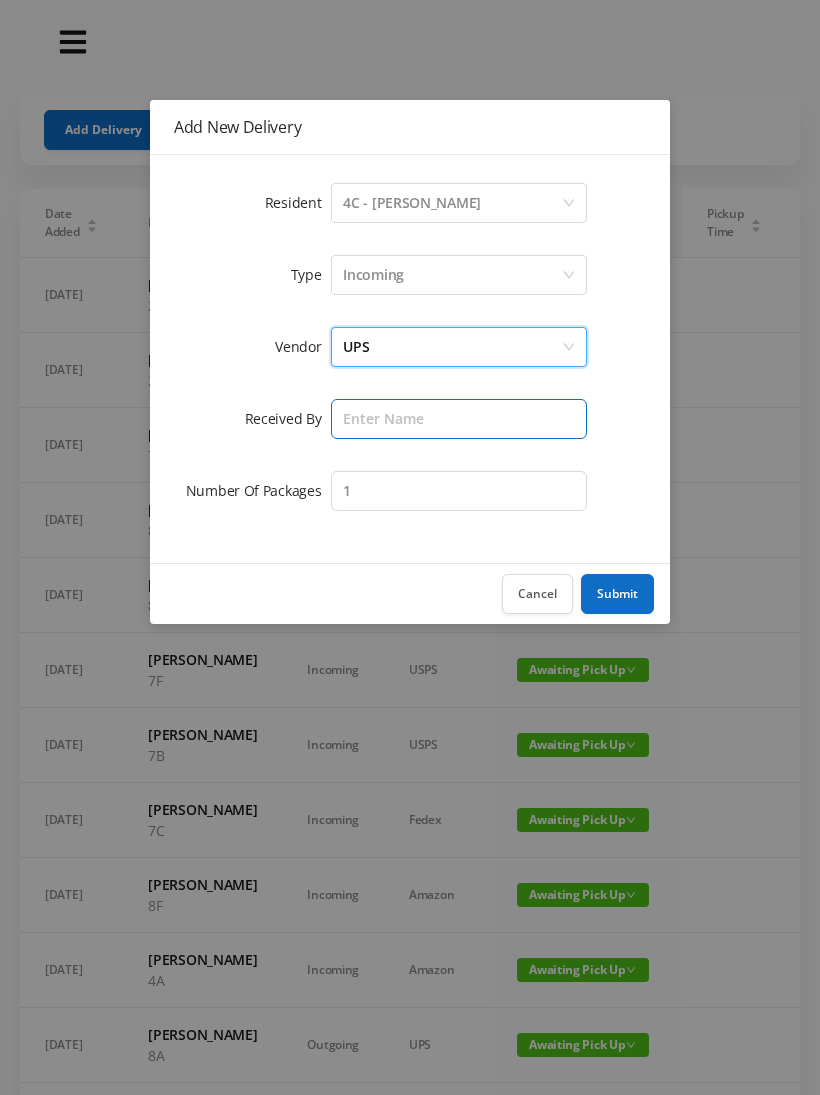 click at bounding box center (459, 419) 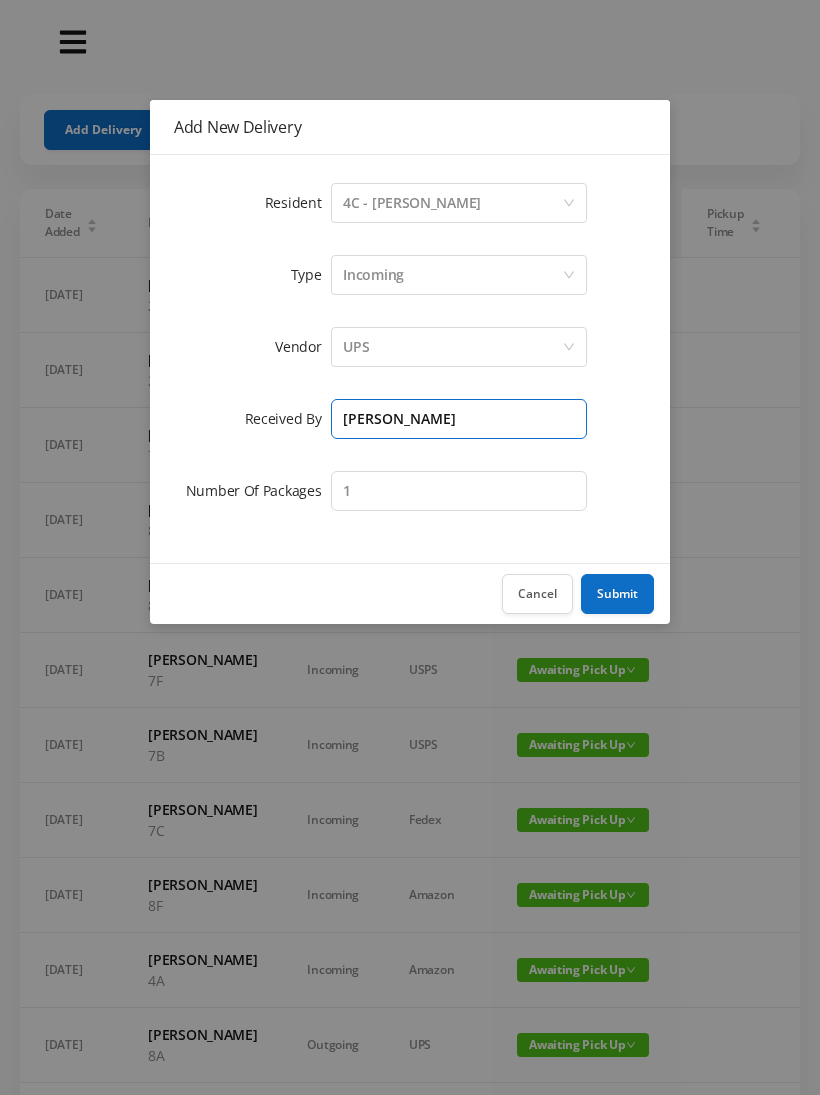 type on "[PERSON_NAME]" 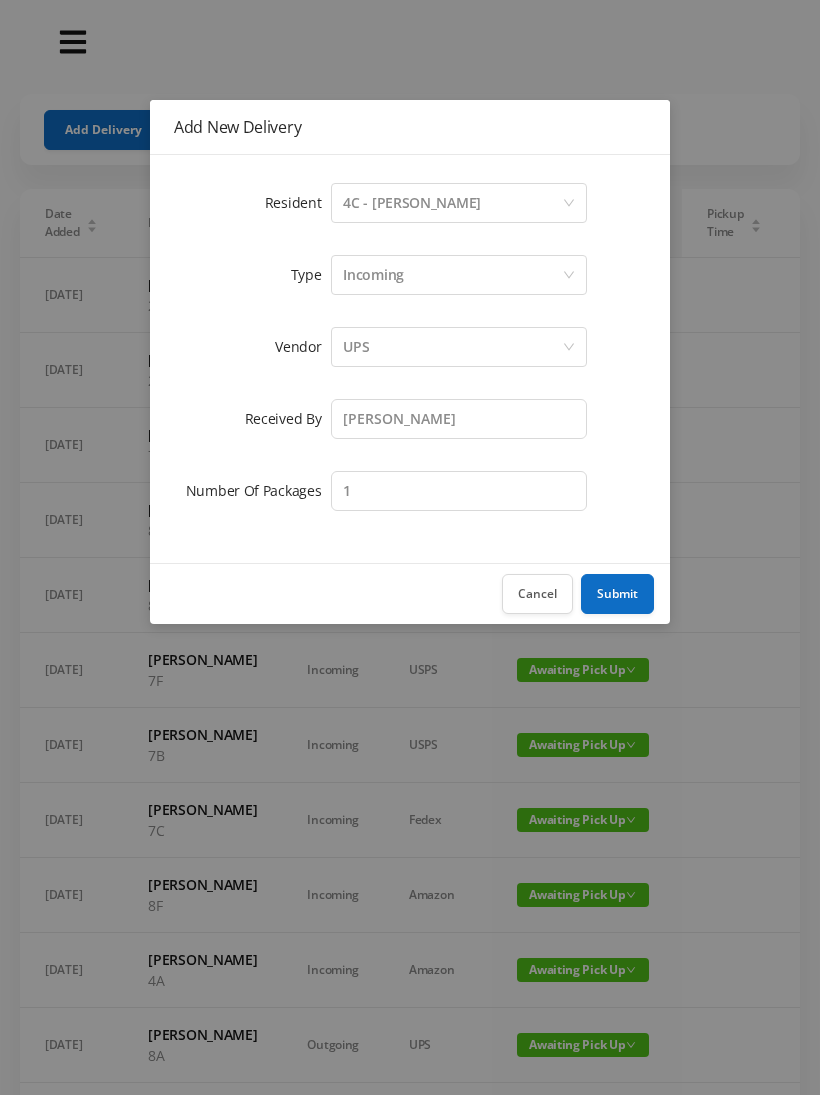 click on "Submit" at bounding box center (617, 594) 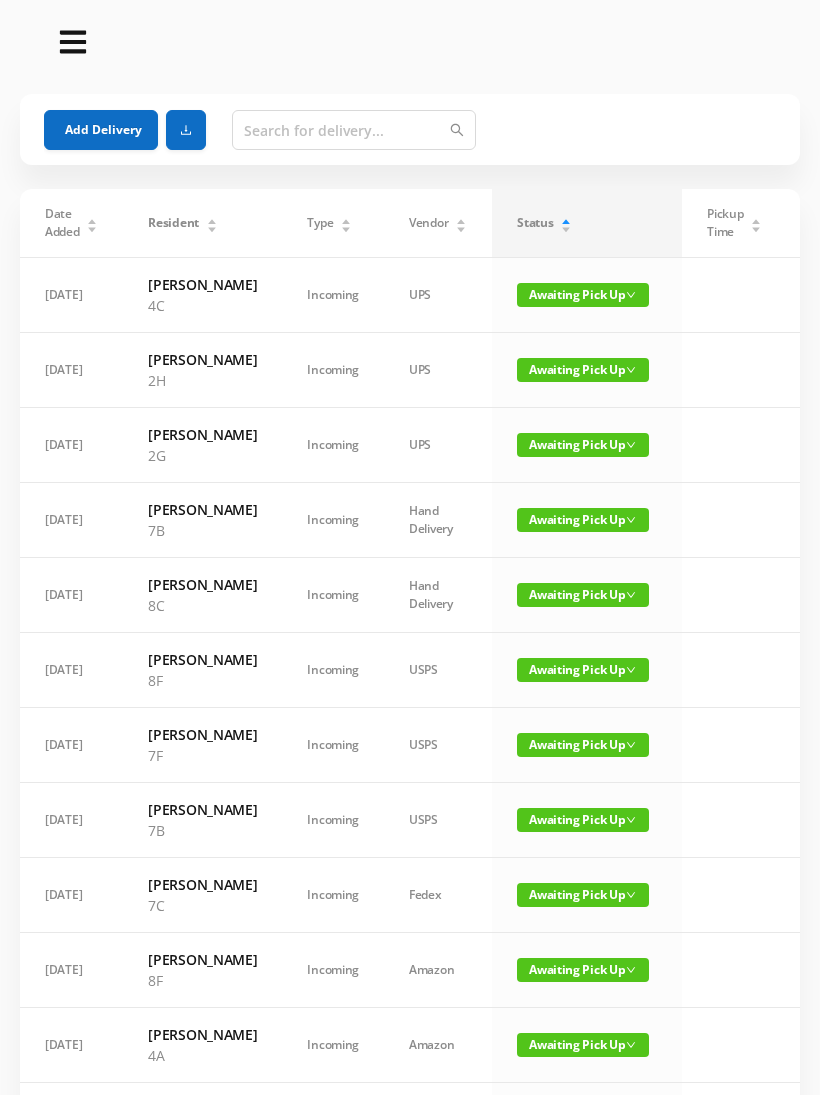 click on "Add Delivery" at bounding box center (101, 130) 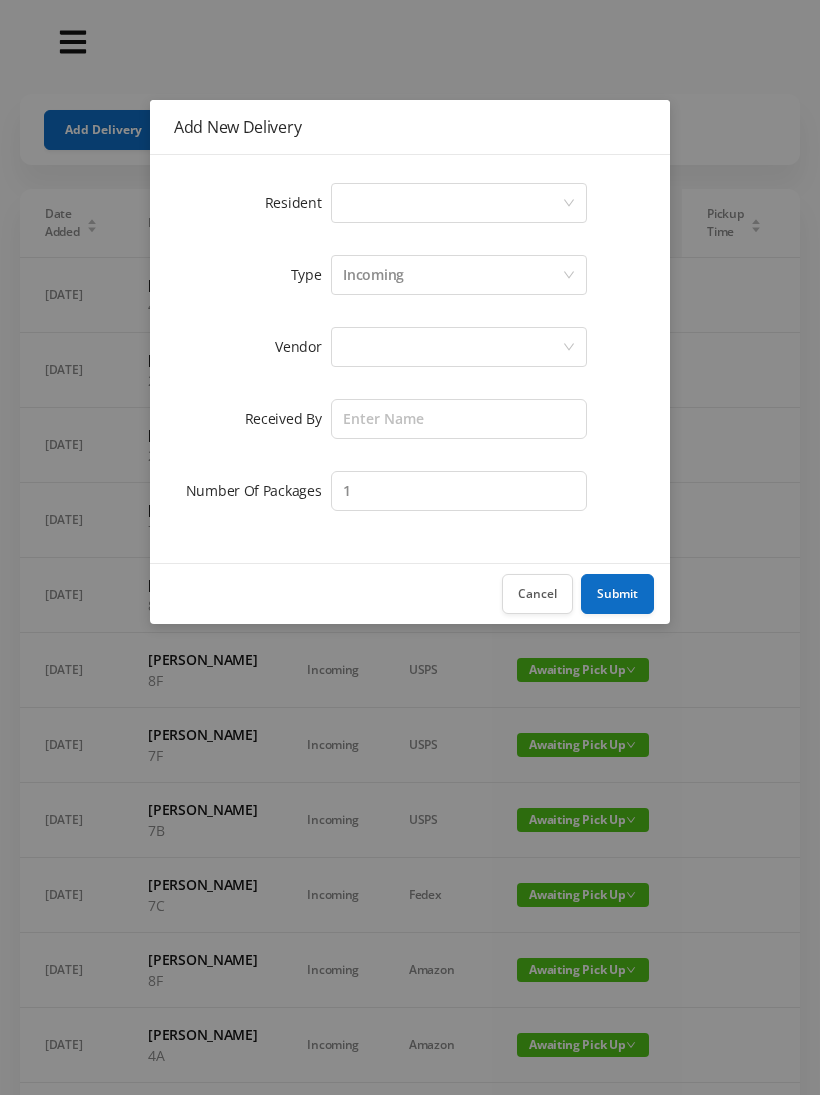 click on "Select a person" at bounding box center (452, 203) 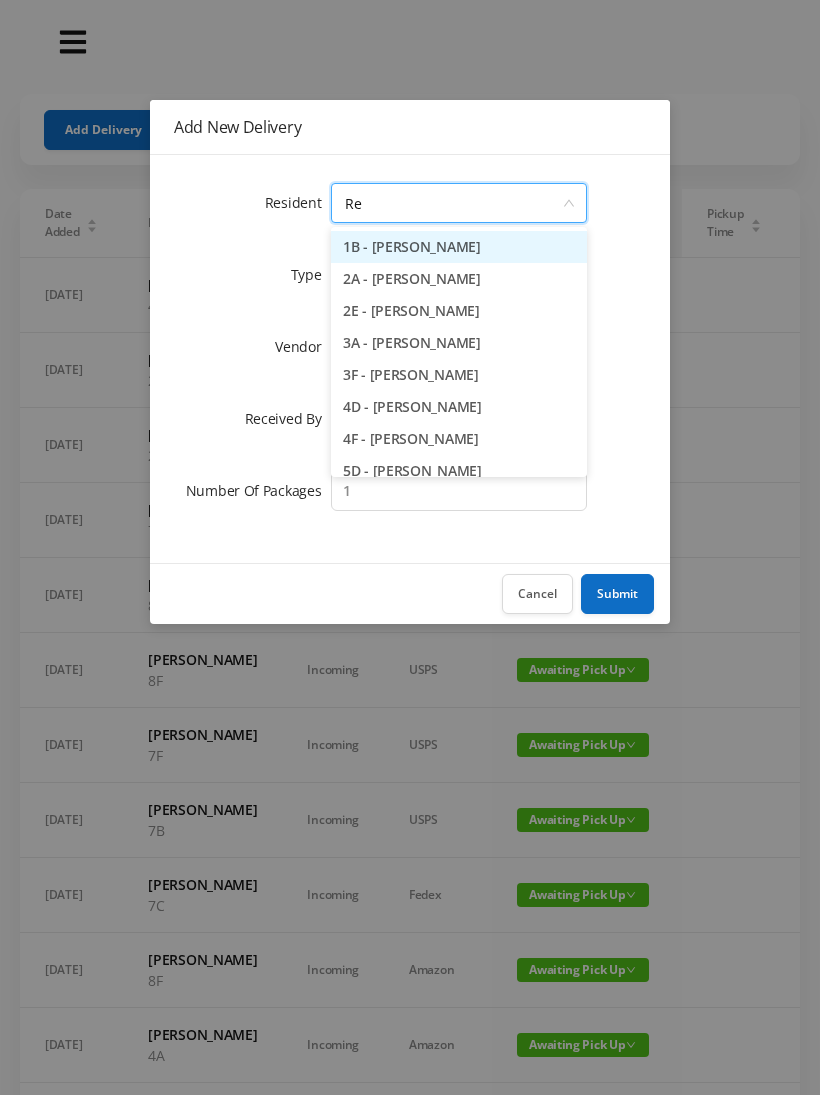 type on "Reb" 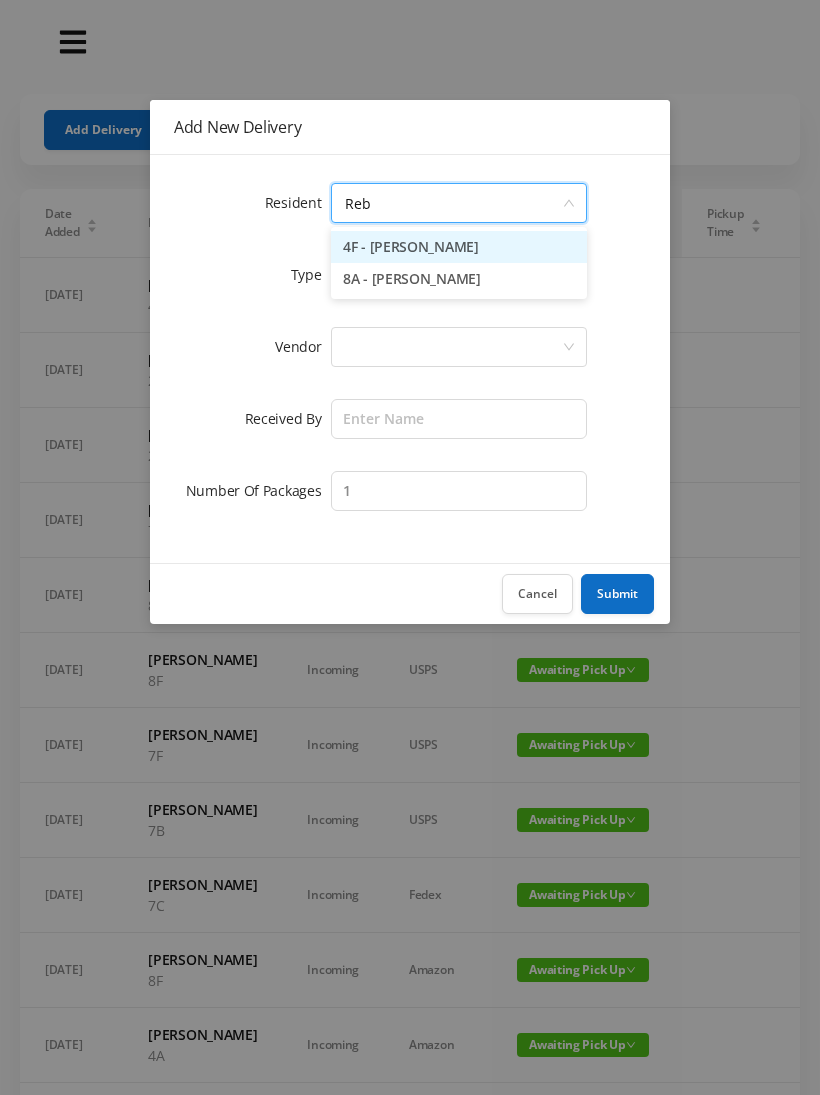 click on "4F - [PERSON_NAME]" at bounding box center [459, 247] 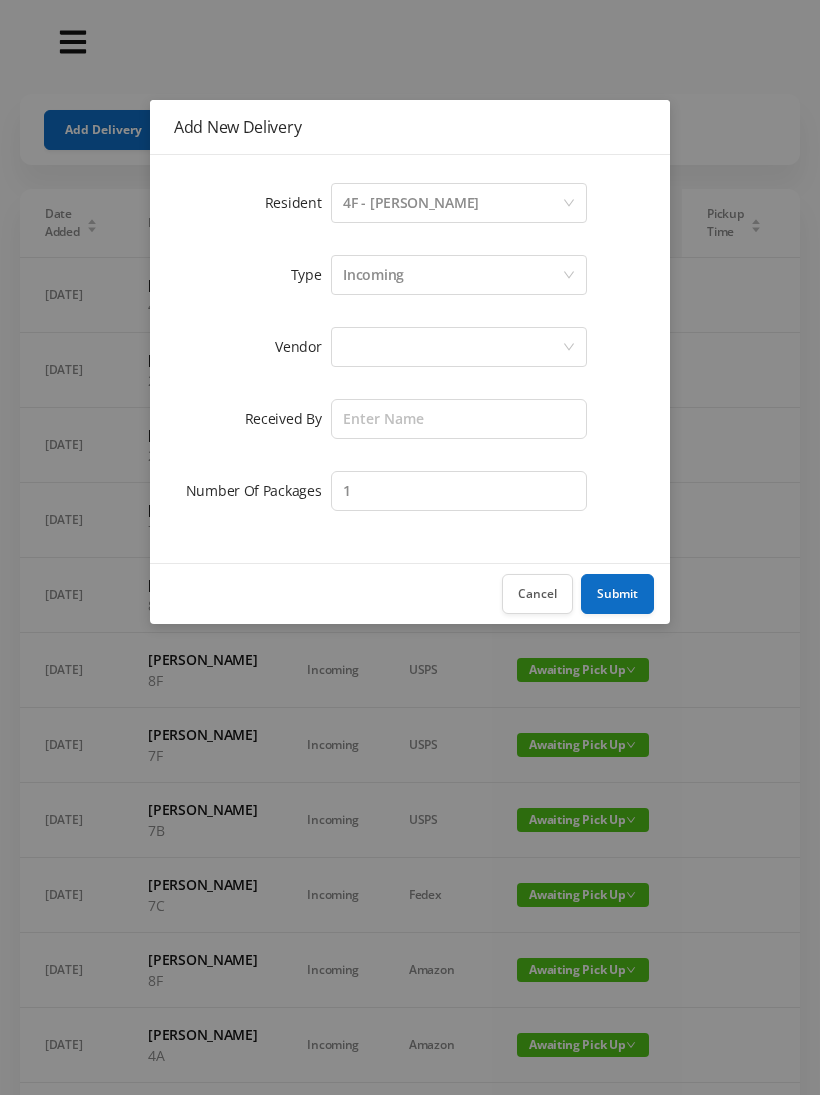 click at bounding box center (452, 347) 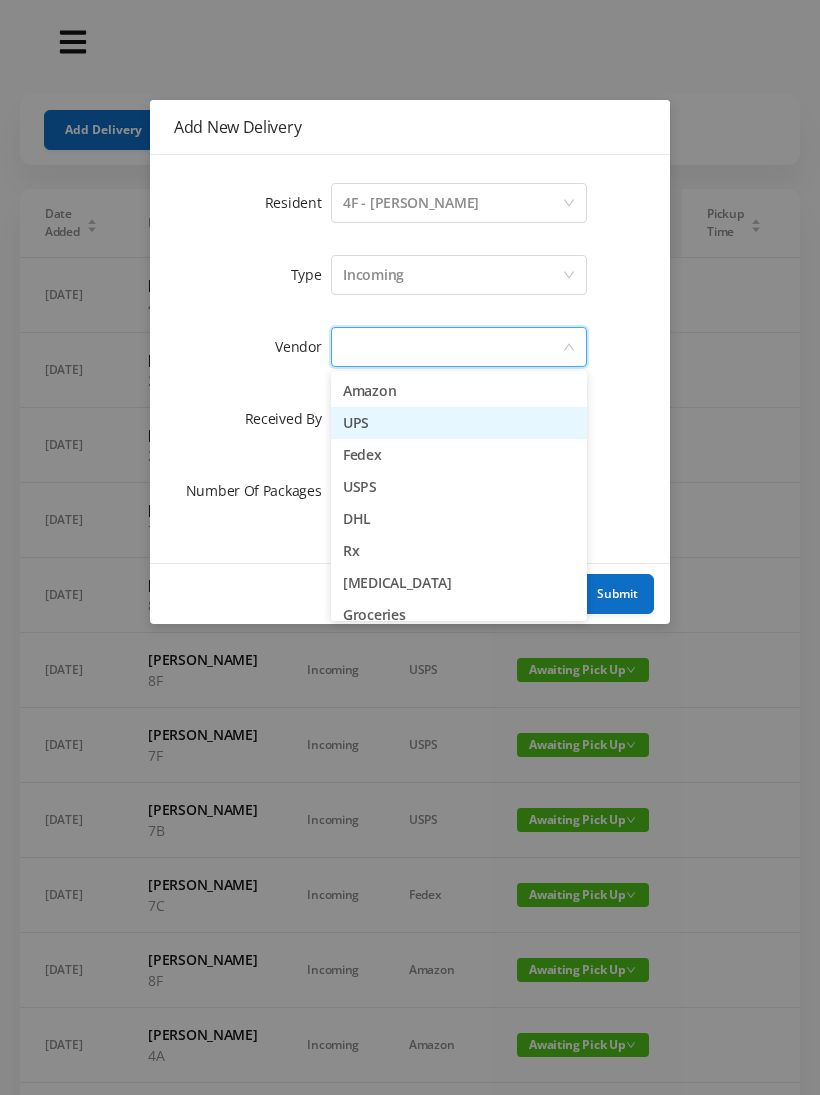 click on "UPS" at bounding box center (459, 423) 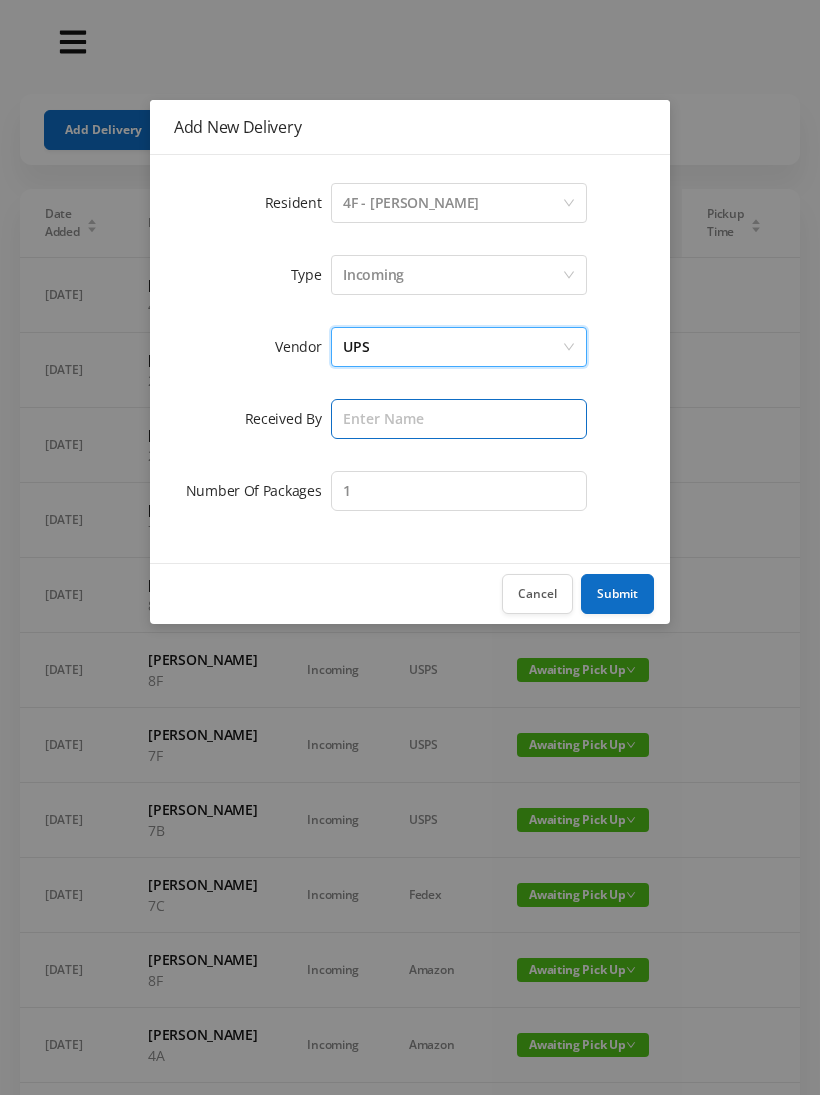 click at bounding box center [459, 419] 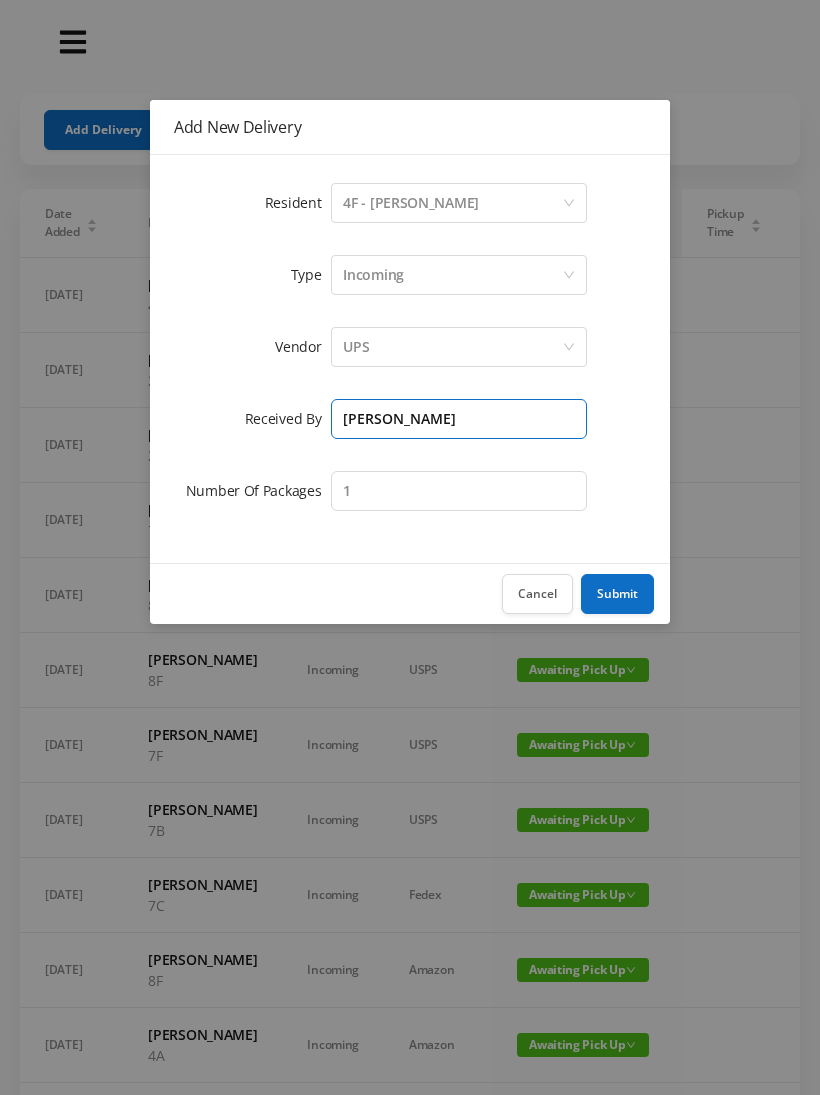 type on "[PERSON_NAME]" 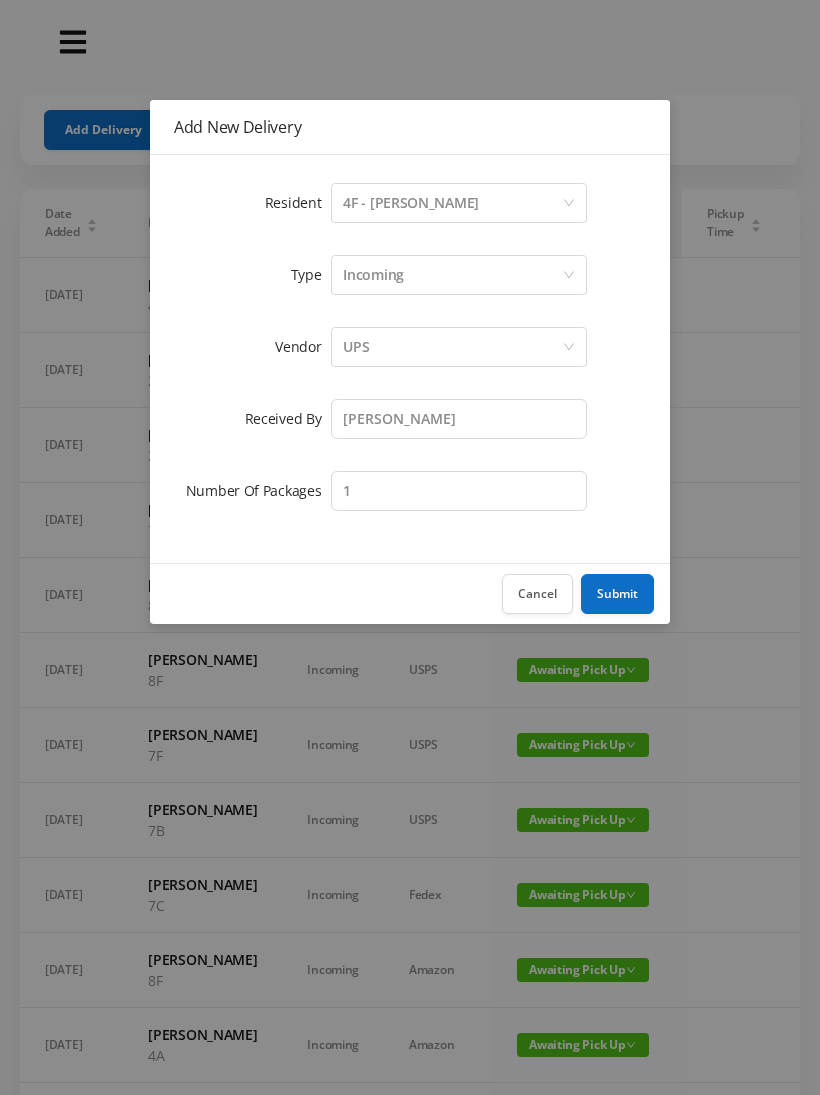 click on "Submit" at bounding box center (617, 594) 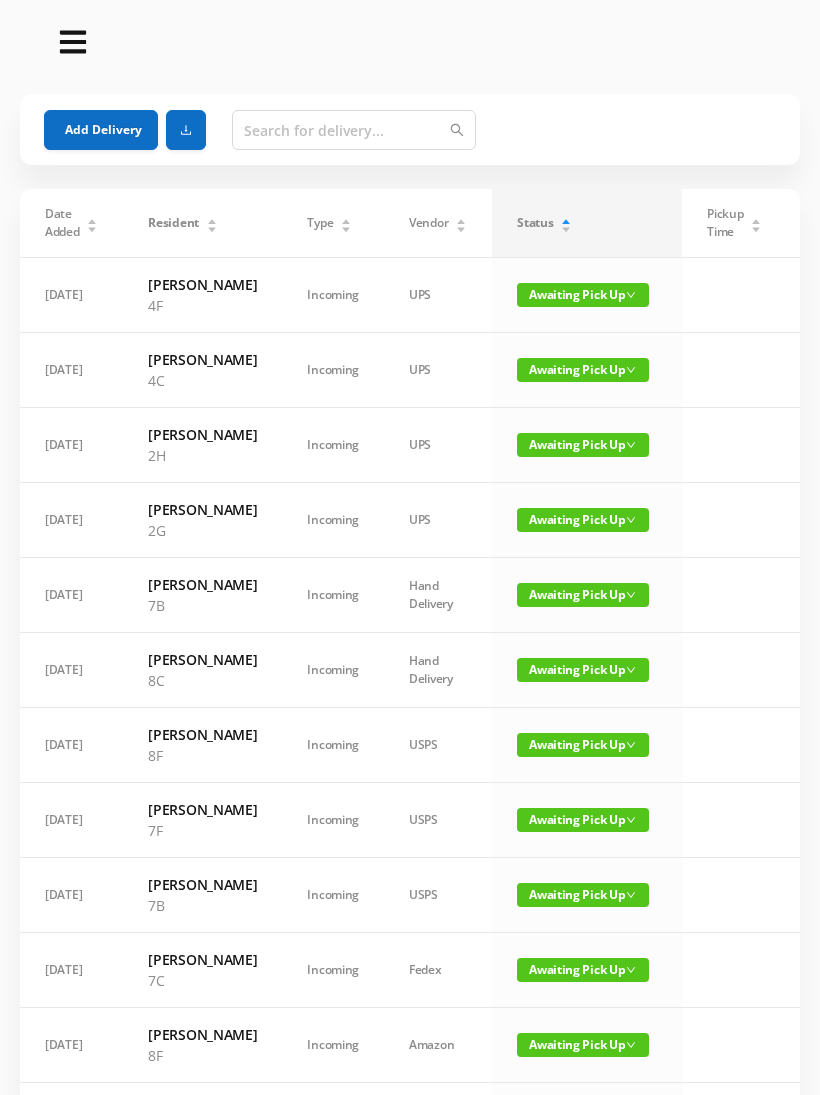 click on "Add Delivery" at bounding box center [101, 130] 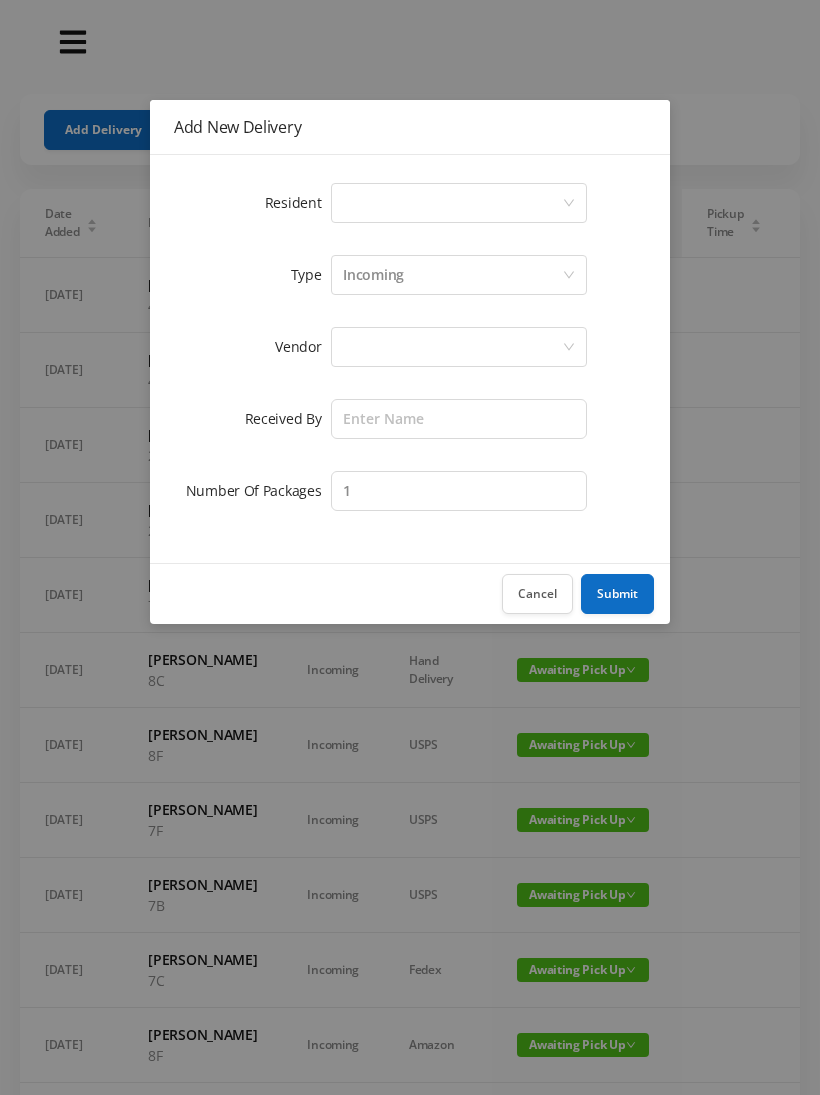 click on "Select a person" at bounding box center [452, 203] 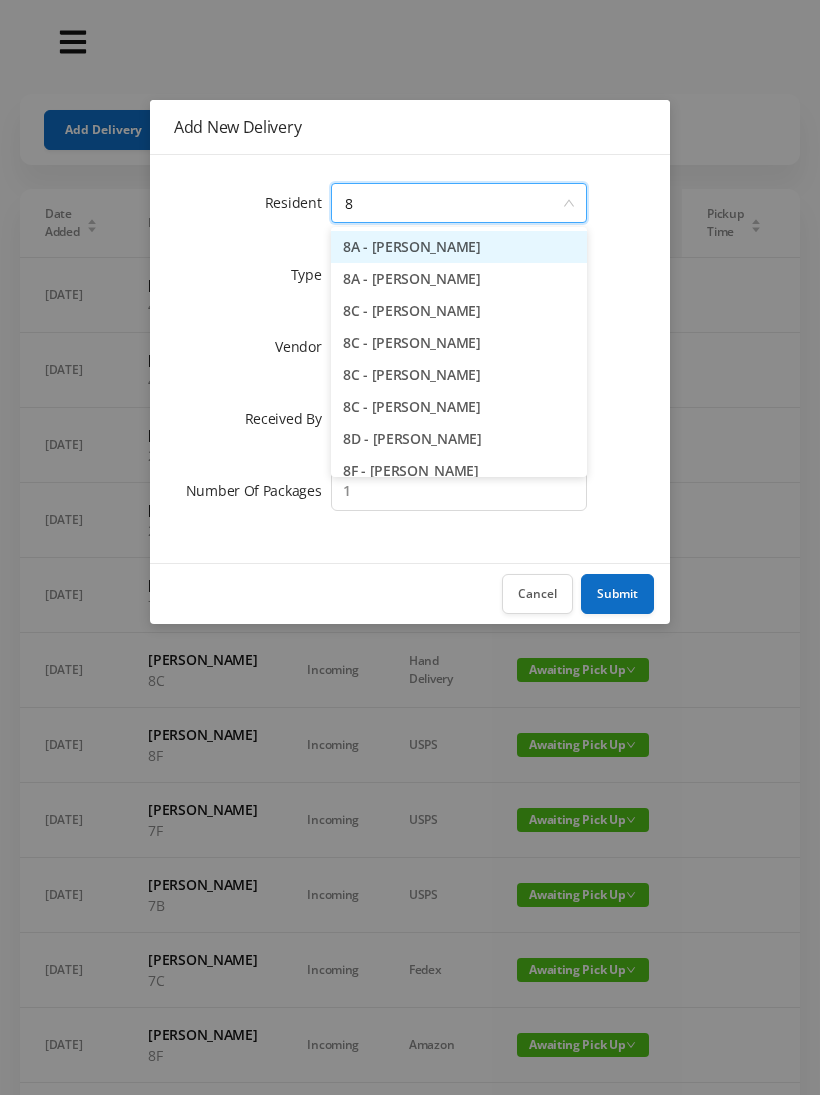 type on "8h" 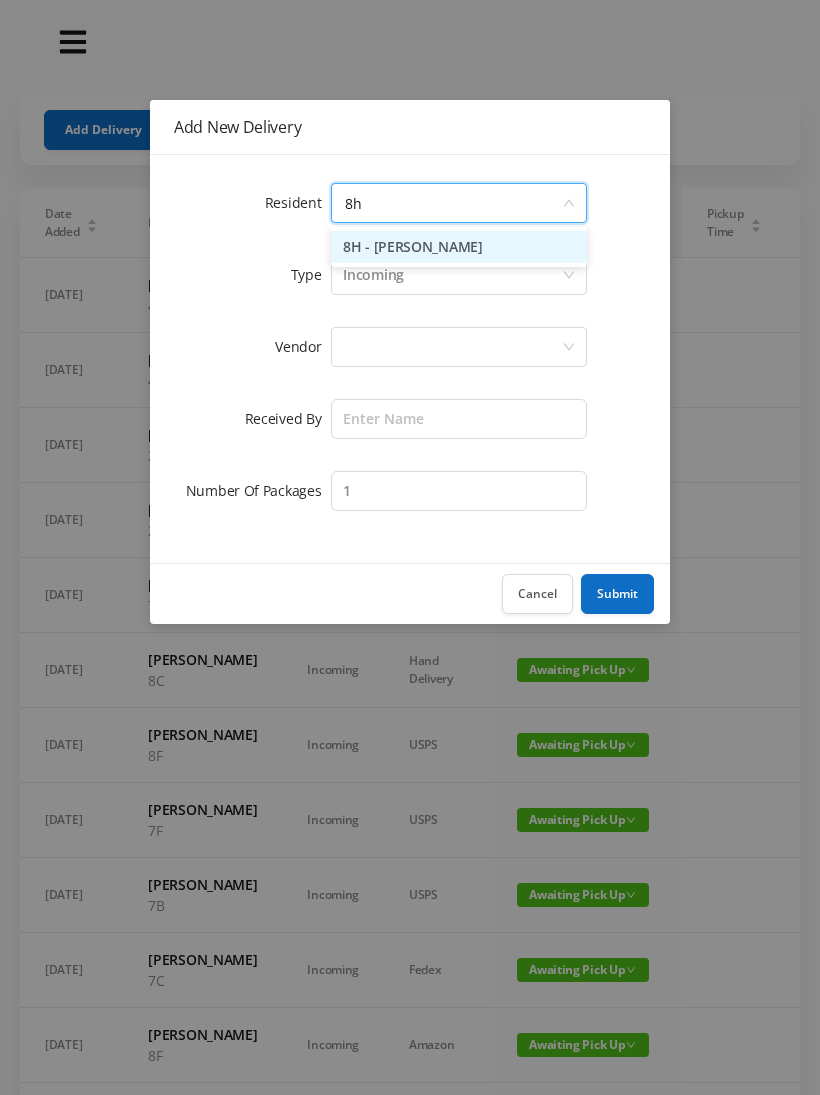 click on "8H - [PERSON_NAME]" at bounding box center (459, 247) 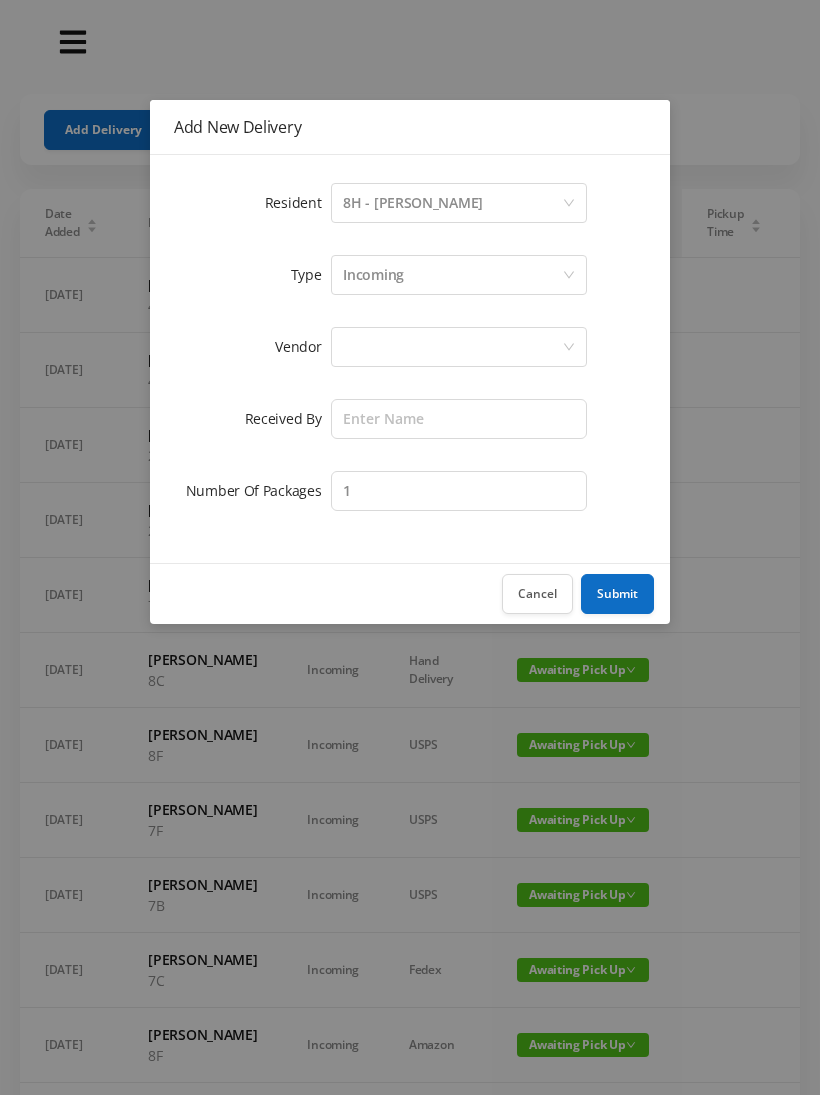 click at bounding box center [452, 347] 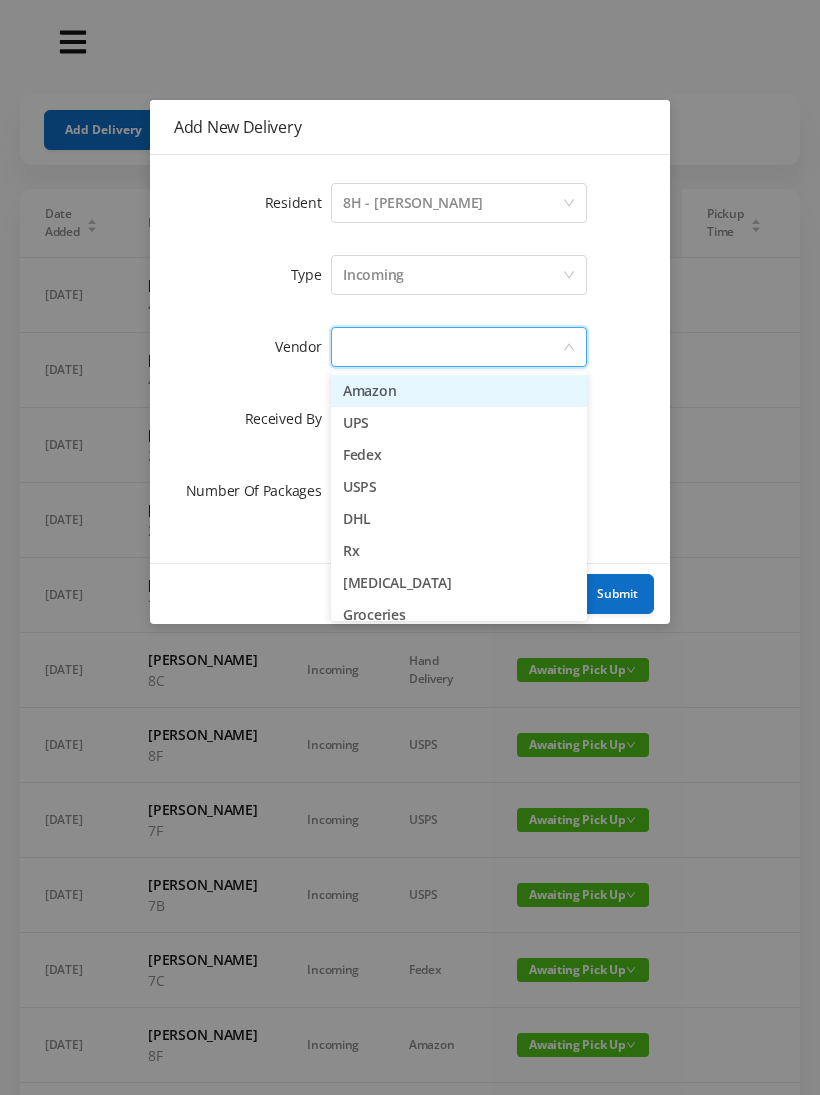 click on "UPS" at bounding box center (459, 423) 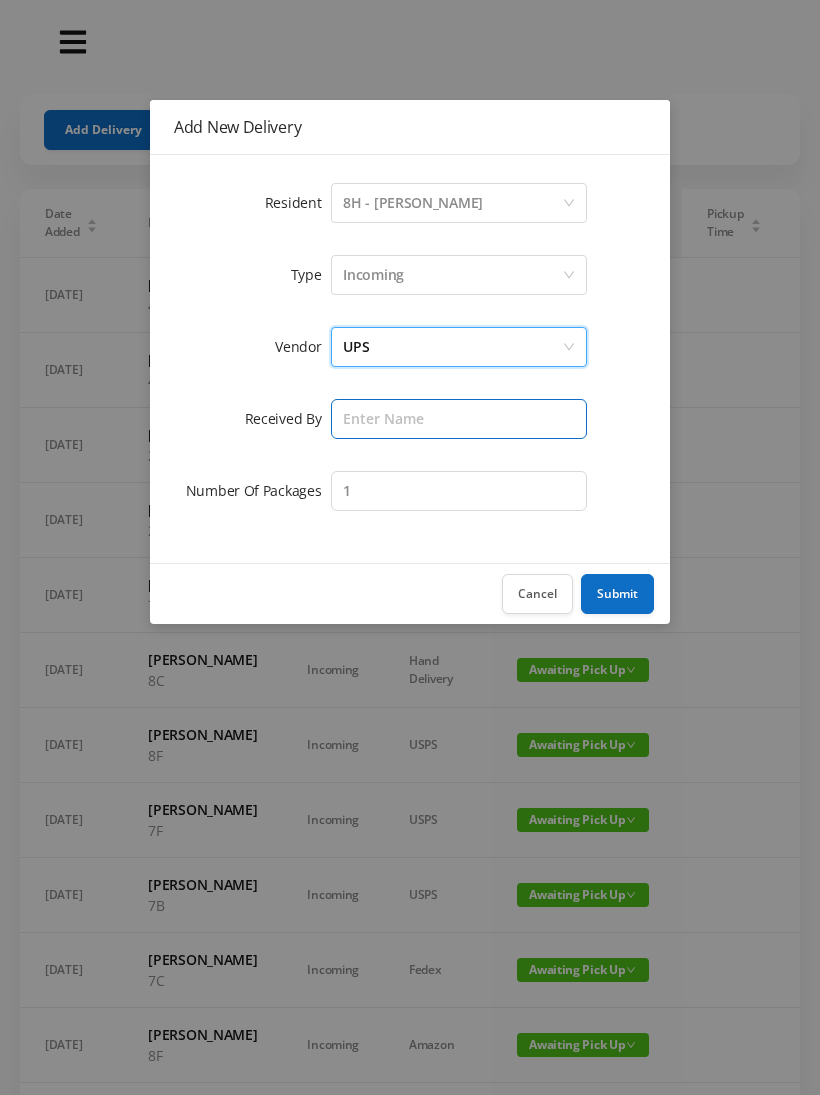 click at bounding box center (459, 419) 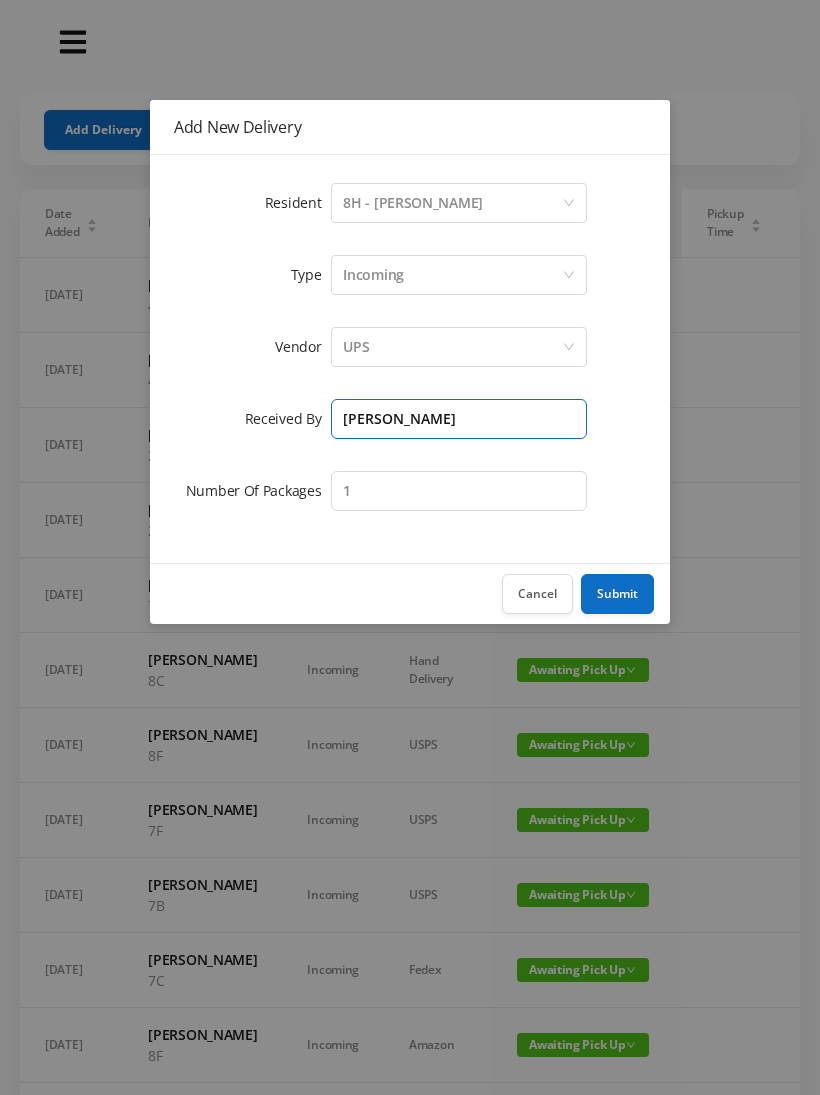 type on "[PERSON_NAME]" 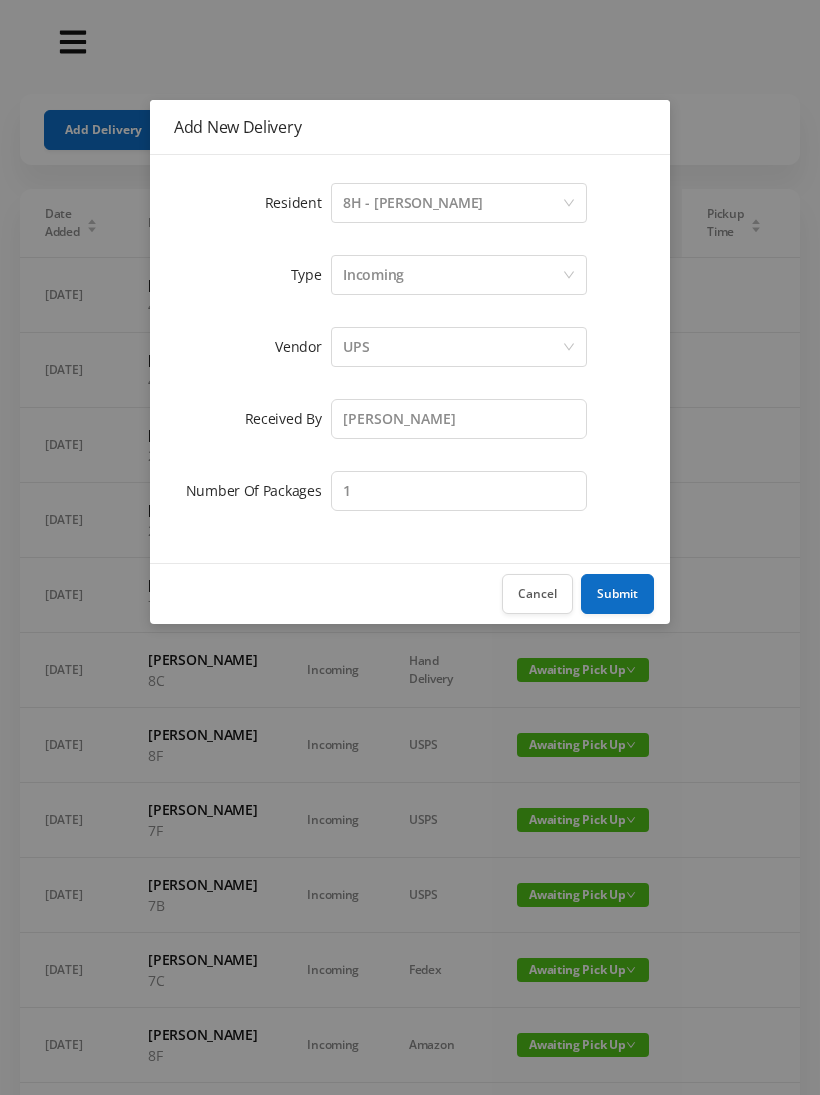 click on "Submit" at bounding box center (617, 594) 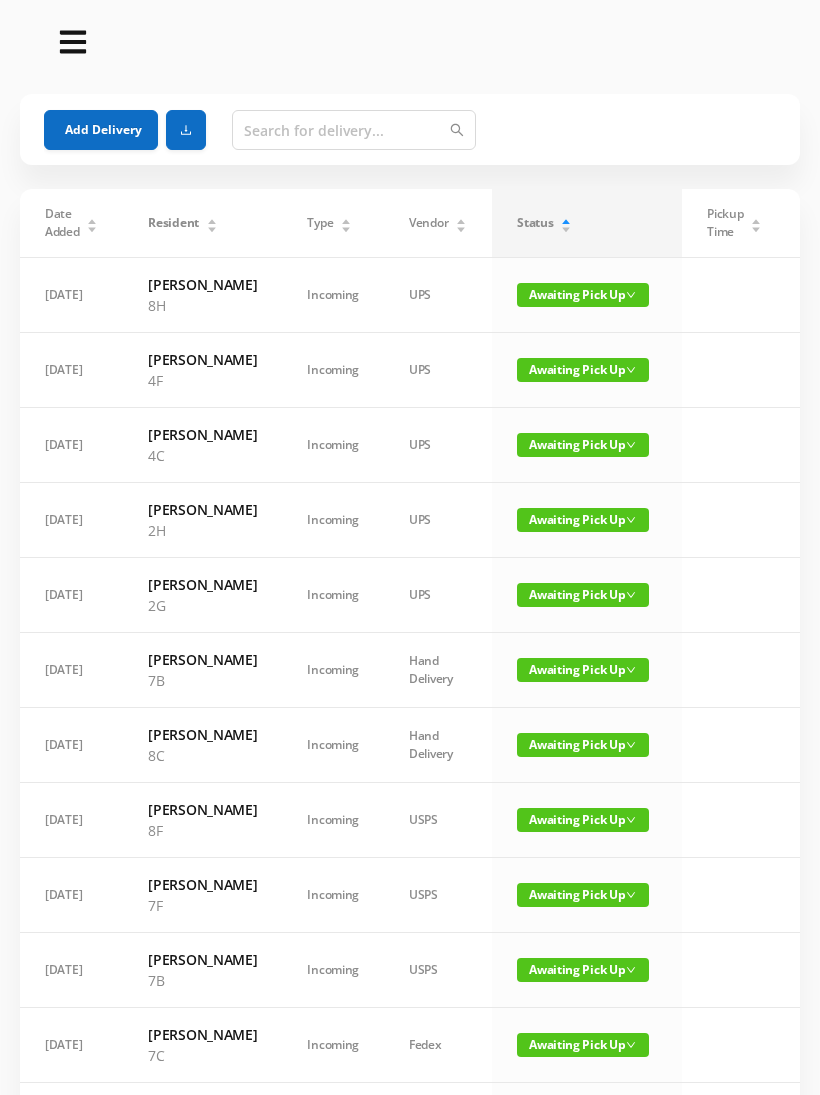 click on "Add Delivery" at bounding box center [101, 130] 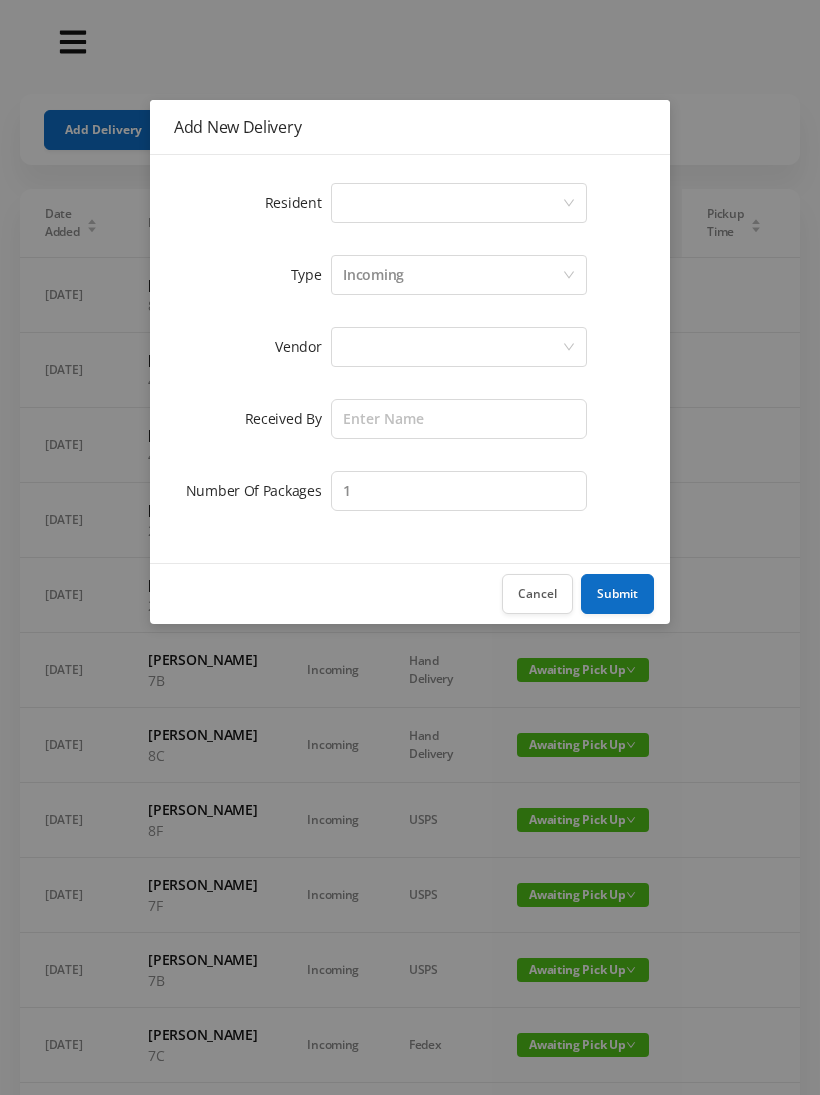 click on "Select a person" at bounding box center [452, 203] 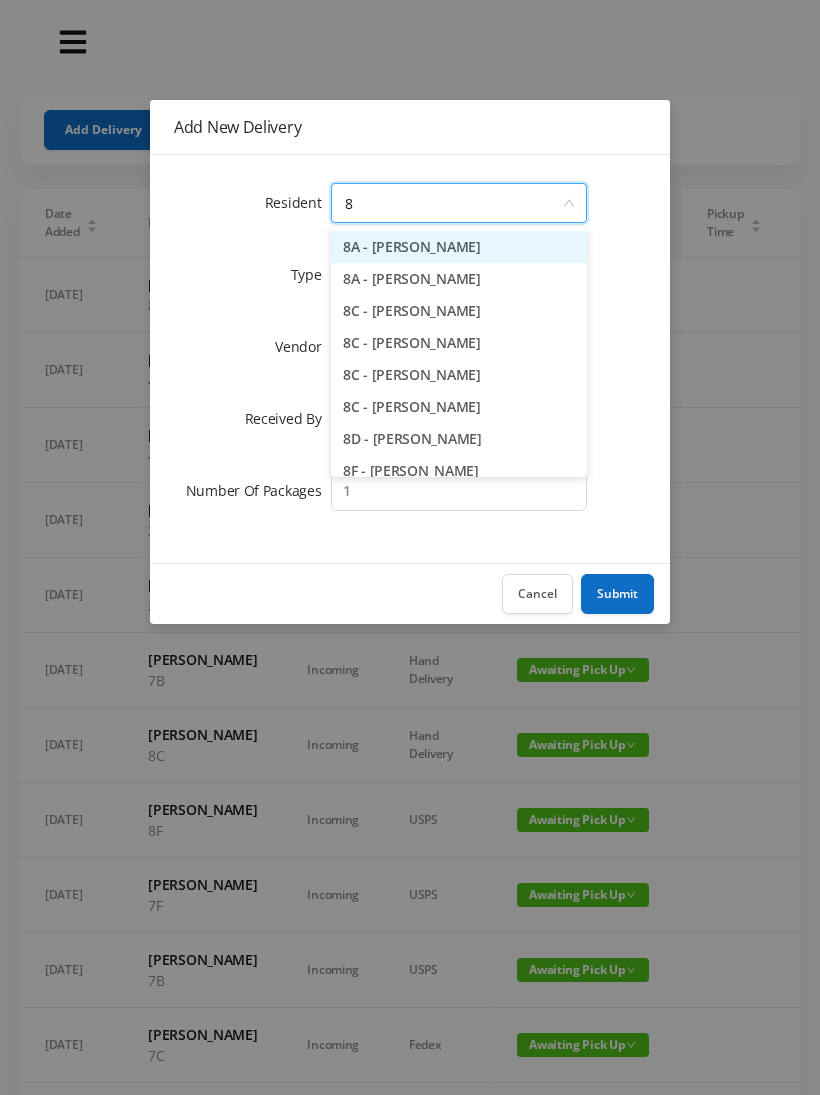 type on "8a" 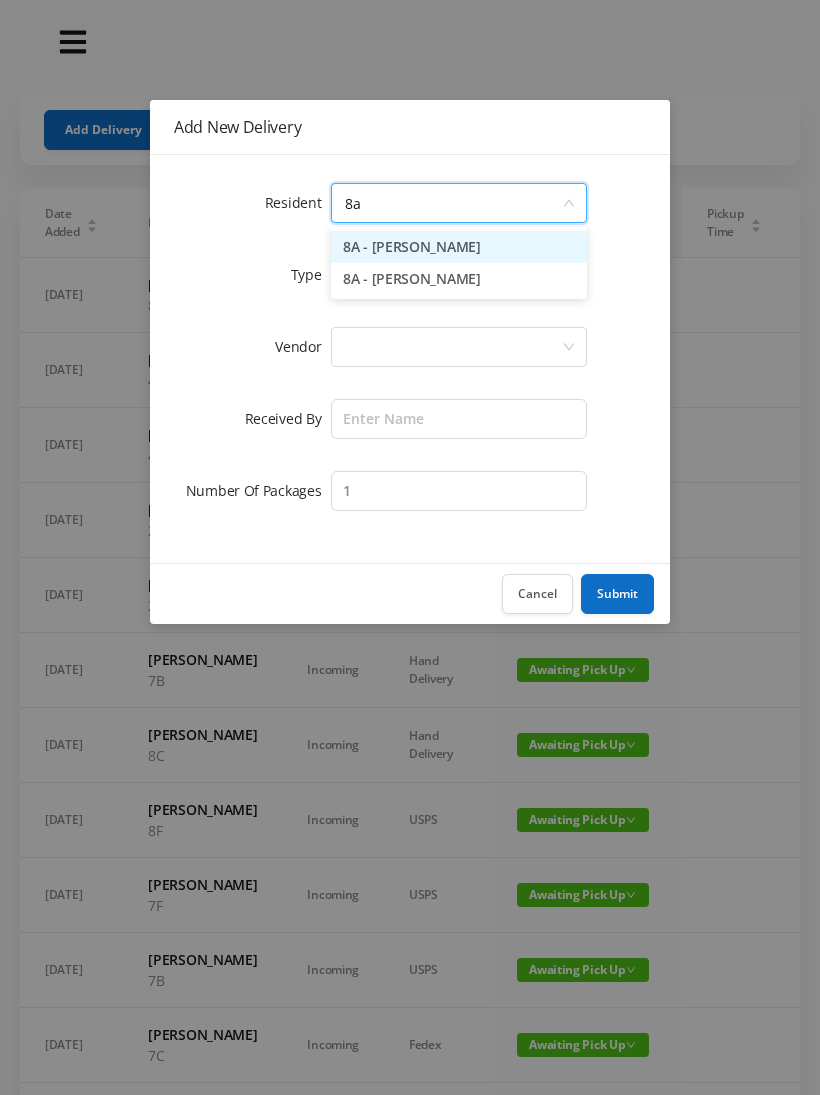 click on "8A - [PERSON_NAME]" at bounding box center [459, 247] 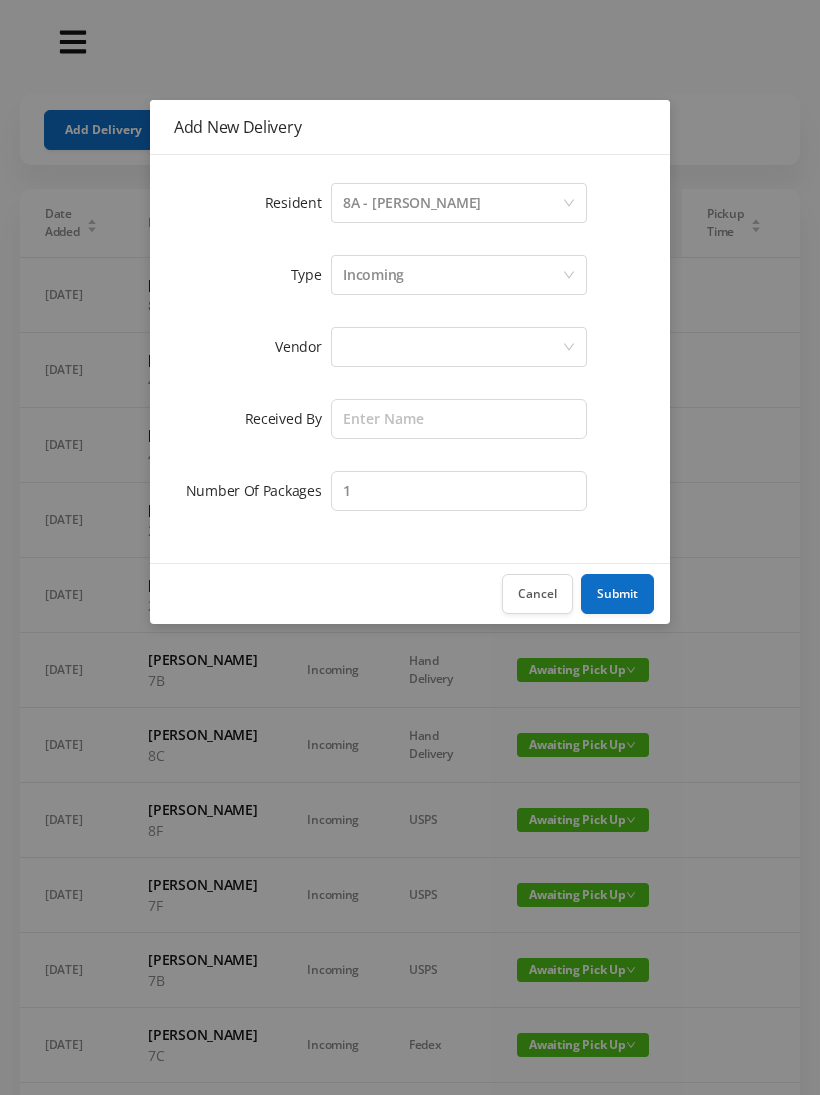 click at bounding box center [452, 347] 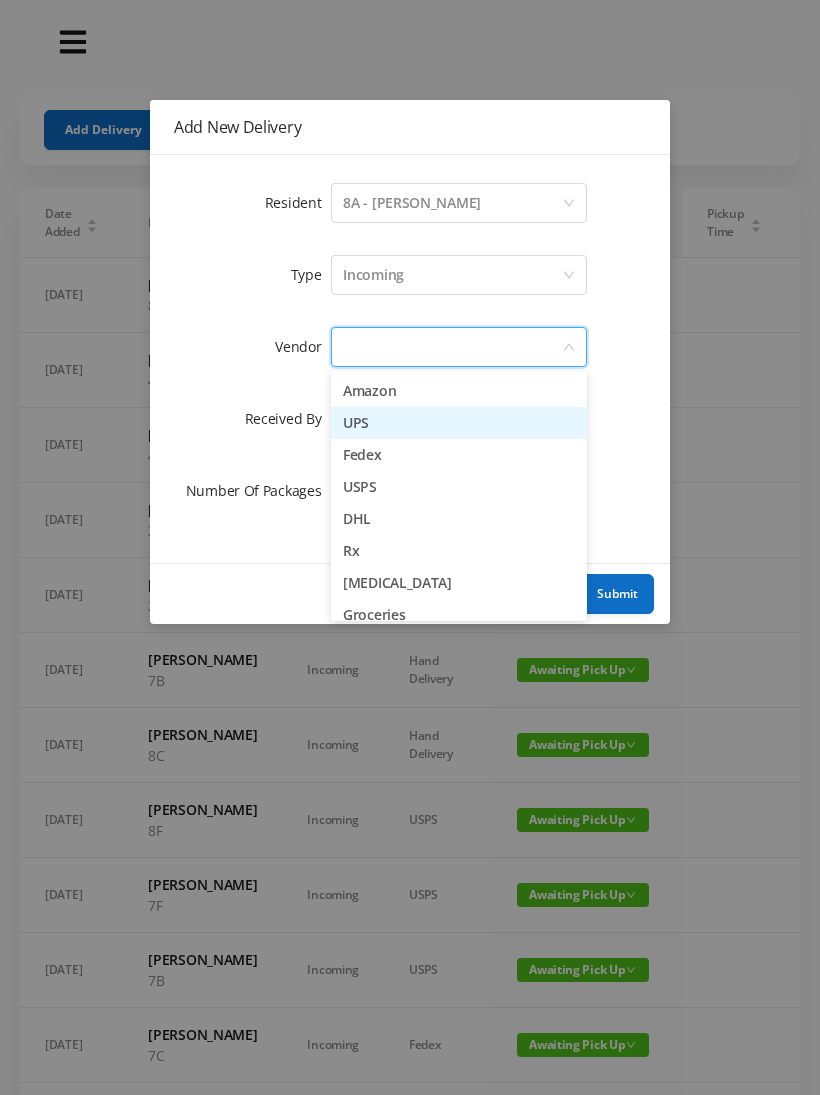 click on "UPS" at bounding box center [459, 423] 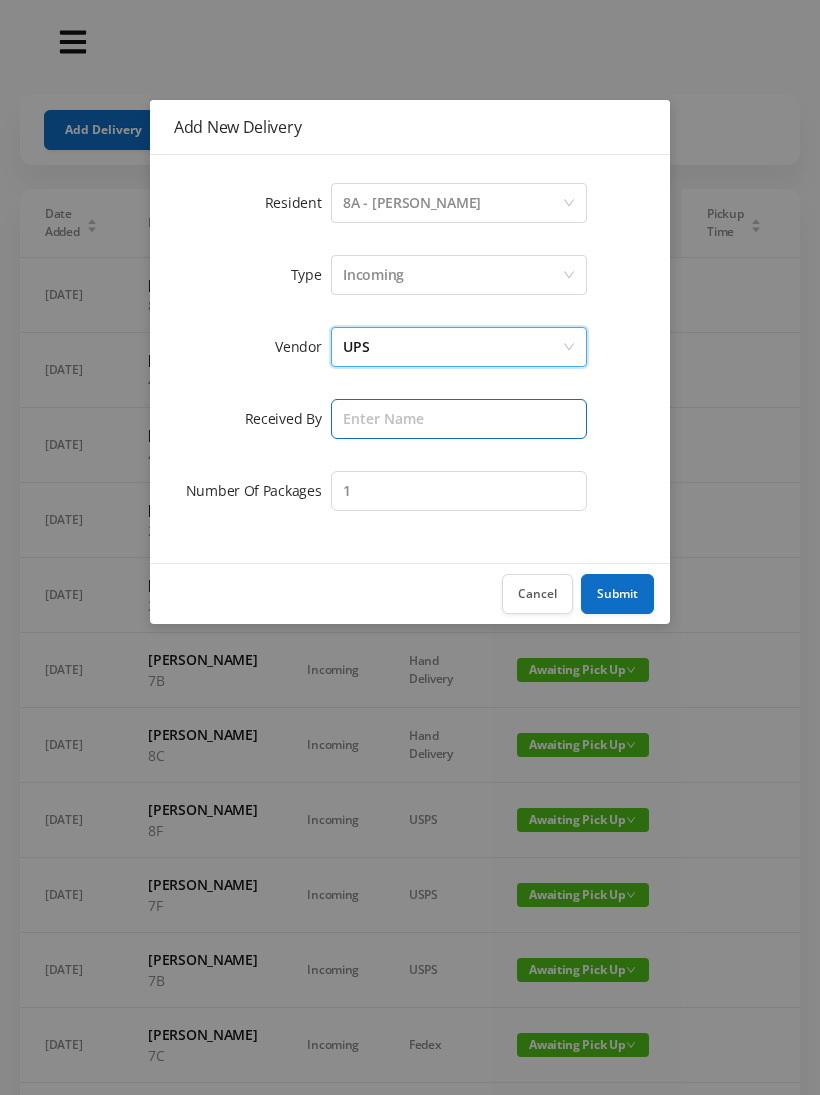 click at bounding box center [459, 419] 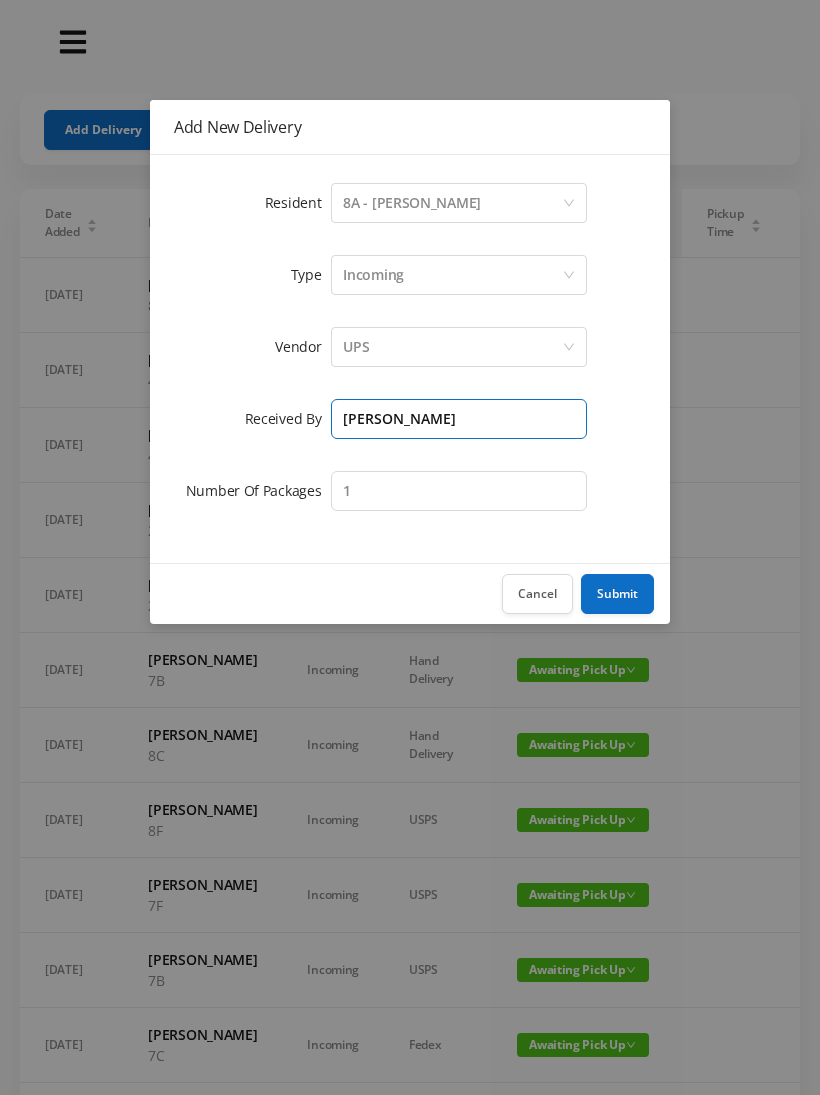 type on "[PERSON_NAME]" 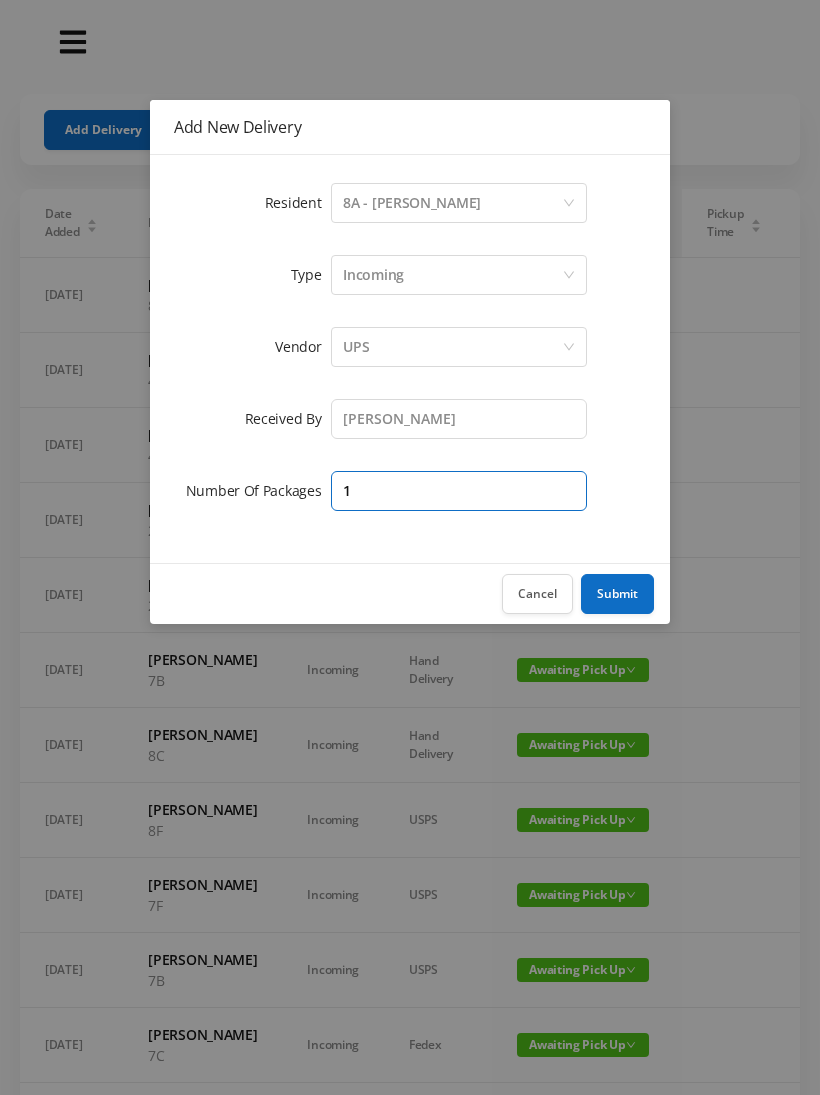 click on "1" at bounding box center [459, 491] 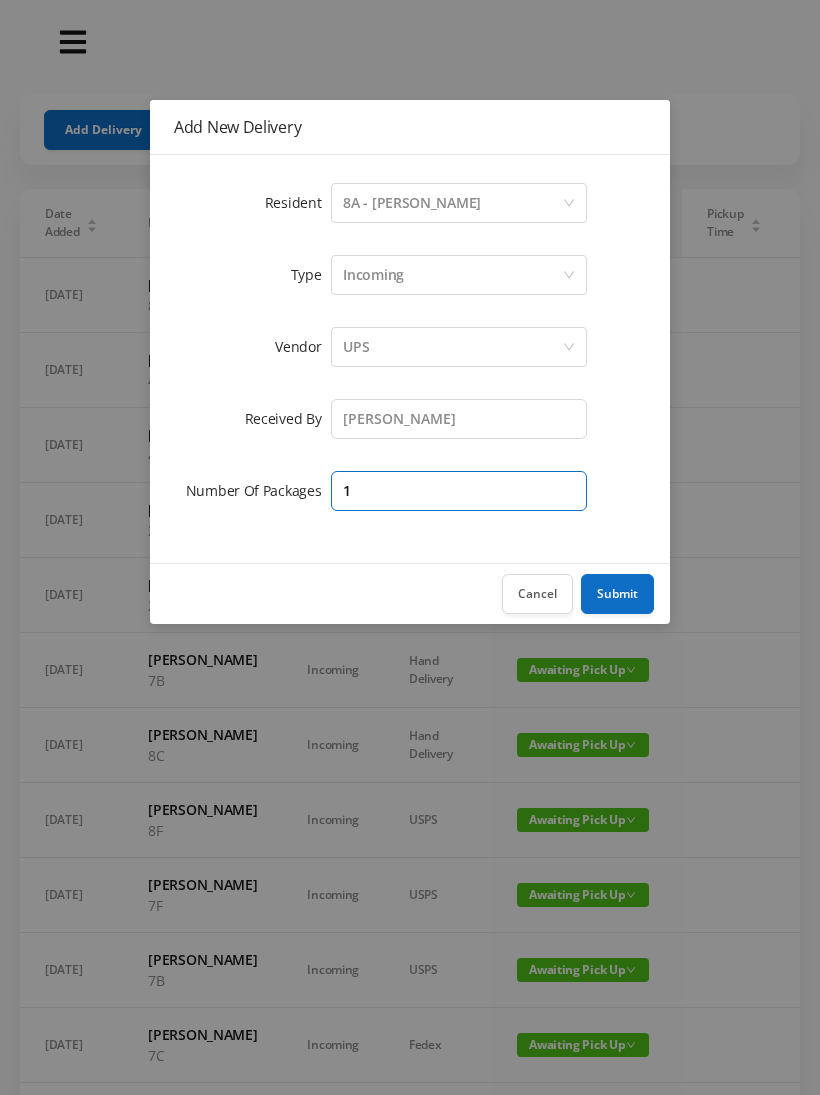 click on "1" at bounding box center (459, 491) 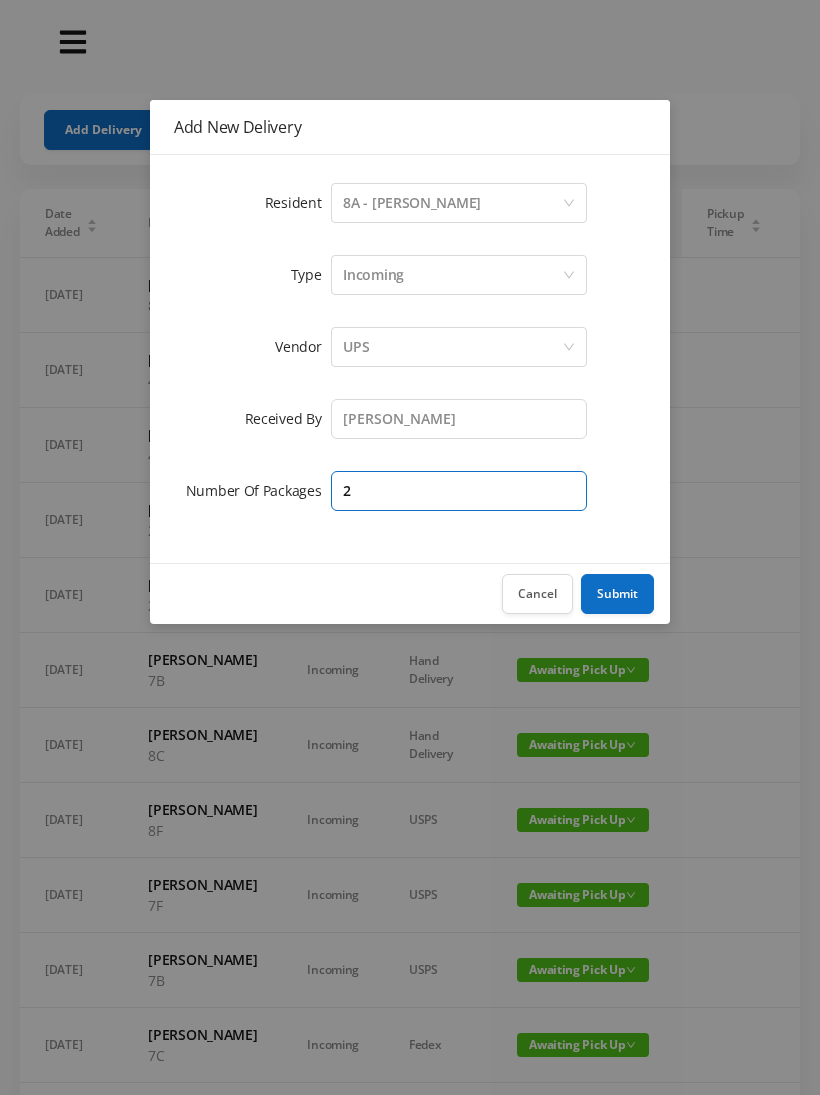 type on "2" 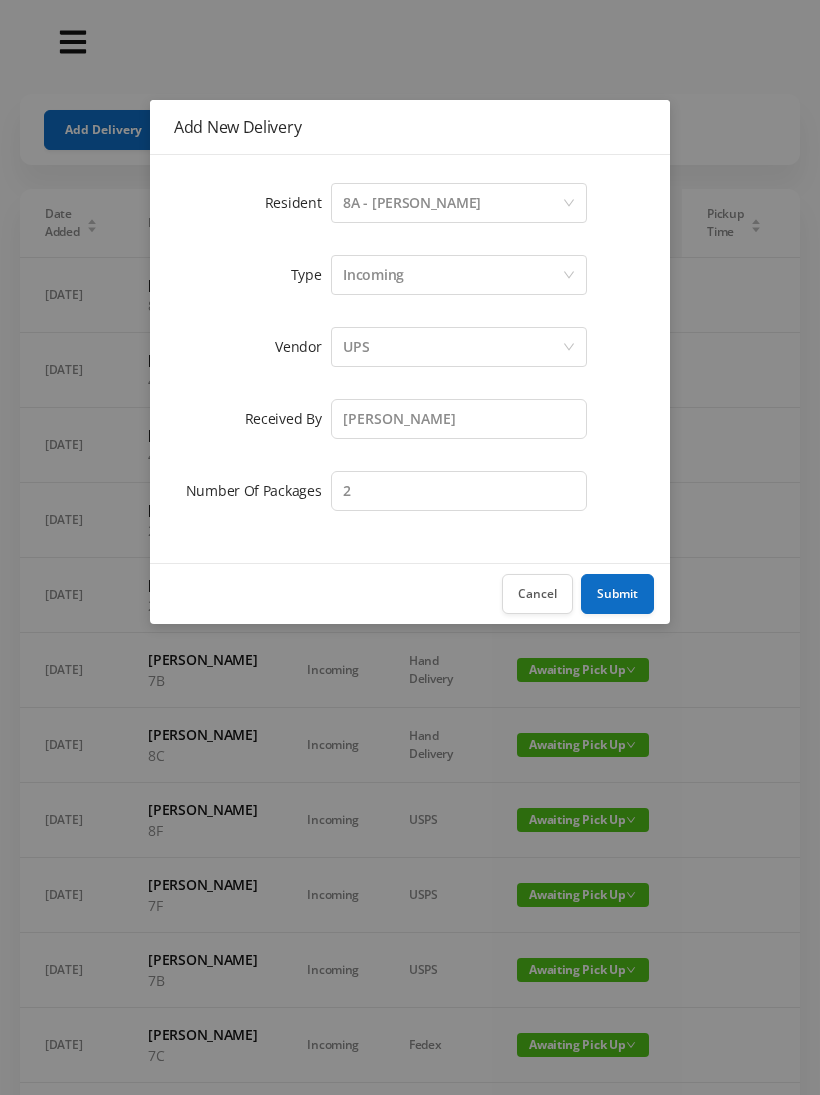 click on "Submit" at bounding box center (617, 594) 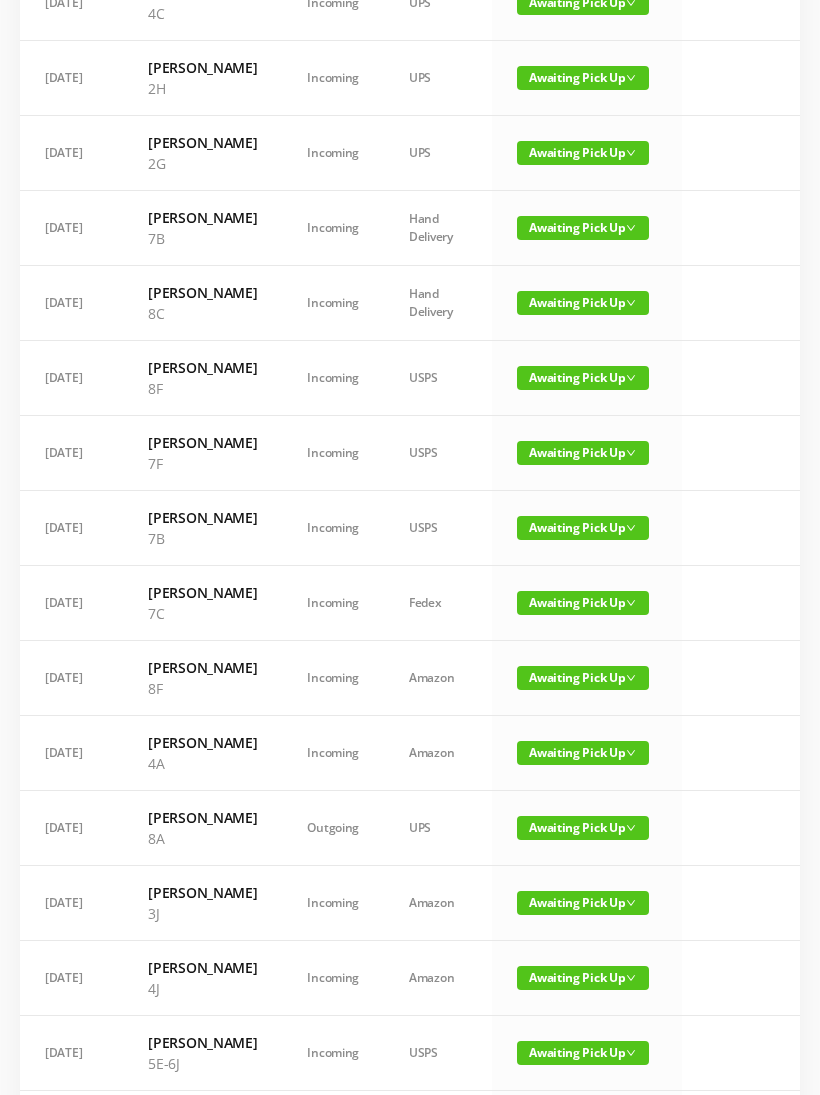 scroll, scrollTop: 517, scrollLeft: 0, axis: vertical 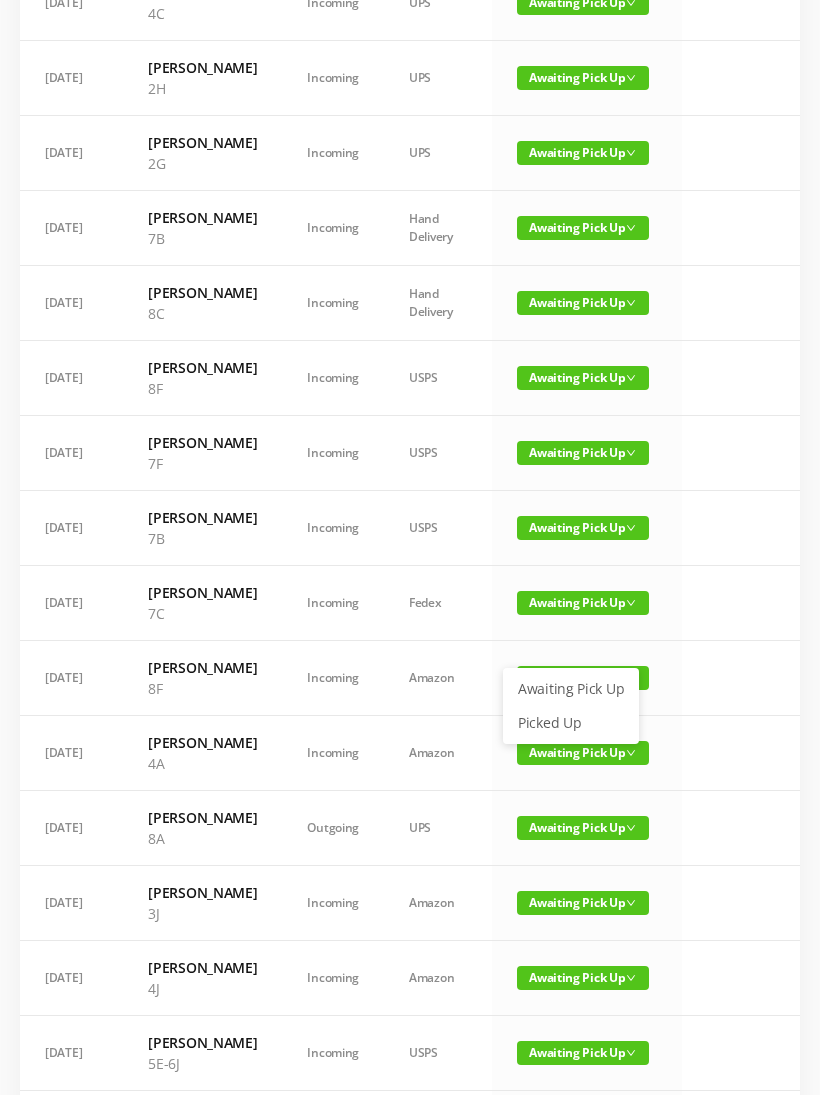 click on "Picked Up" at bounding box center (571, 723) 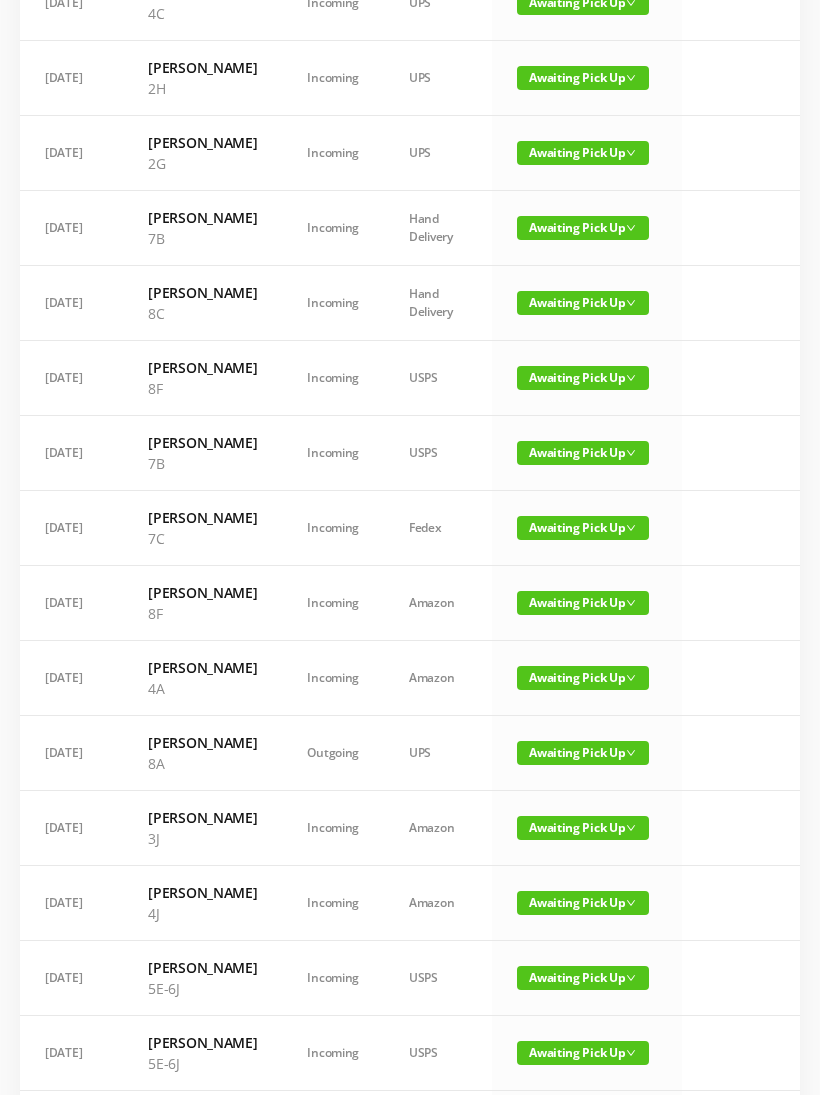 scroll, scrollTop: 0, scrollLeft: 0, axis: both 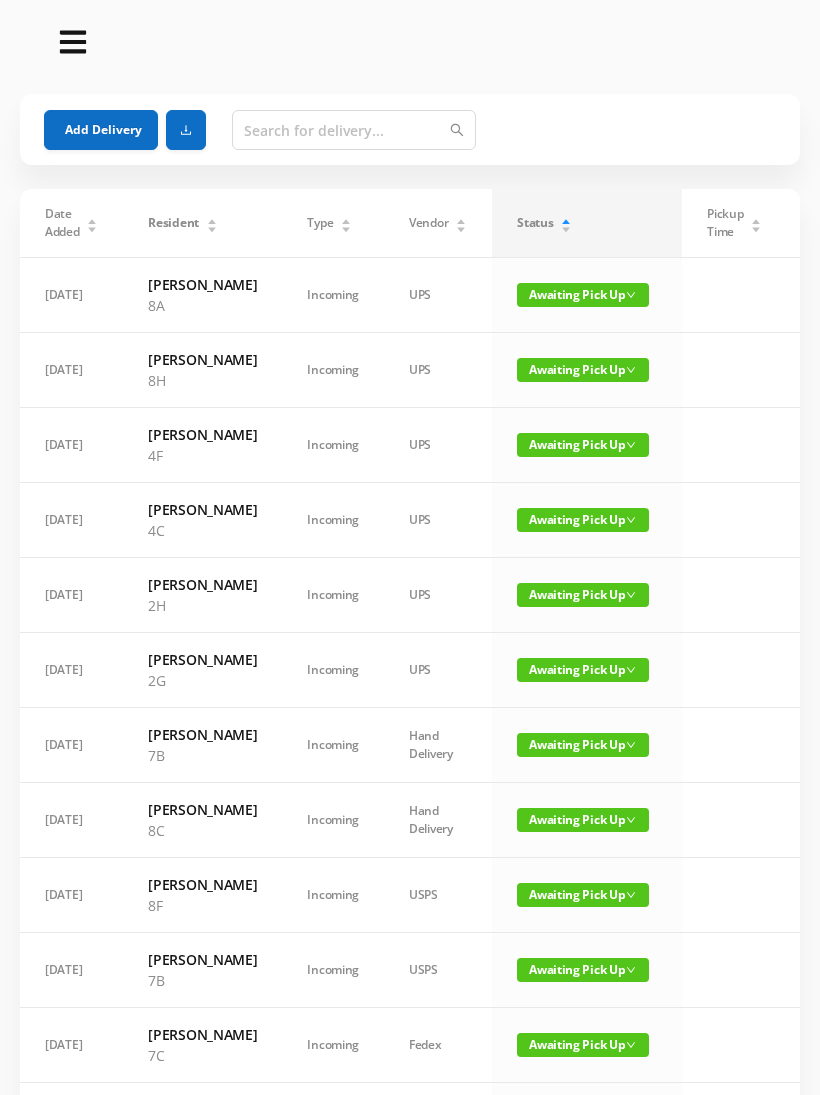 click on "Add Delivery" at bounding box center [101, 130] 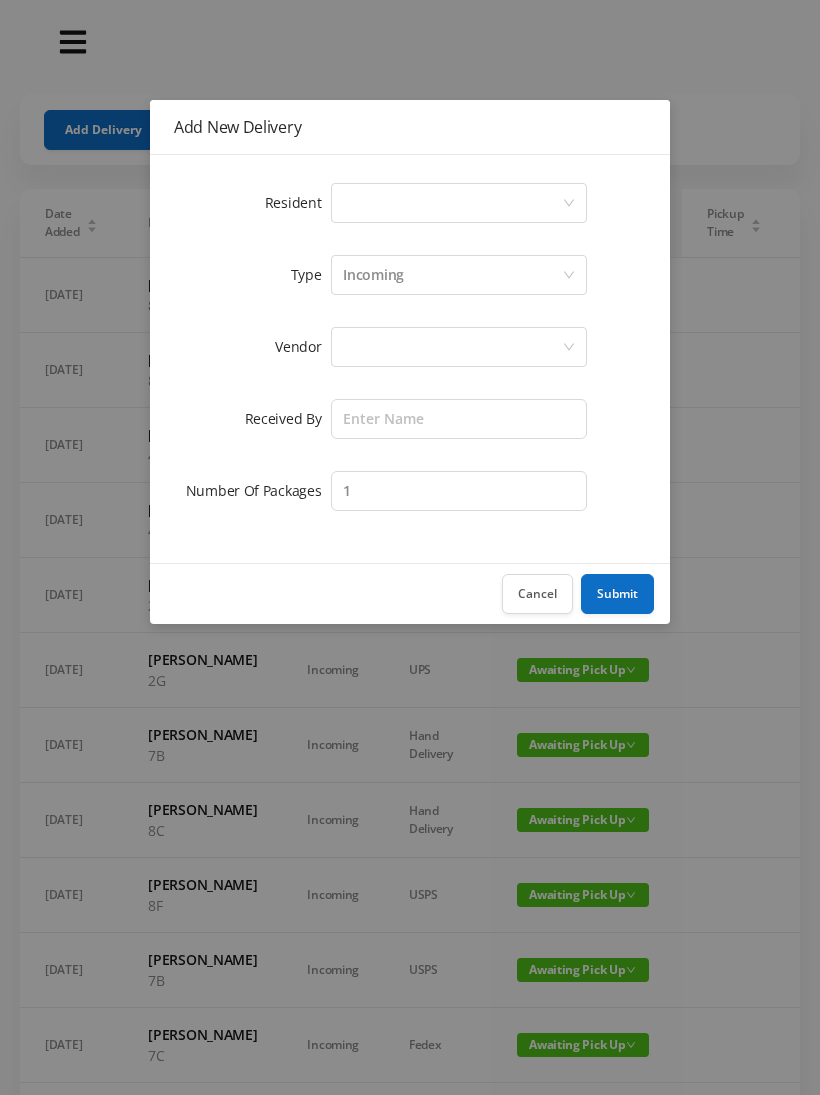 click on "Select a person" at bounding box center [452, 203] 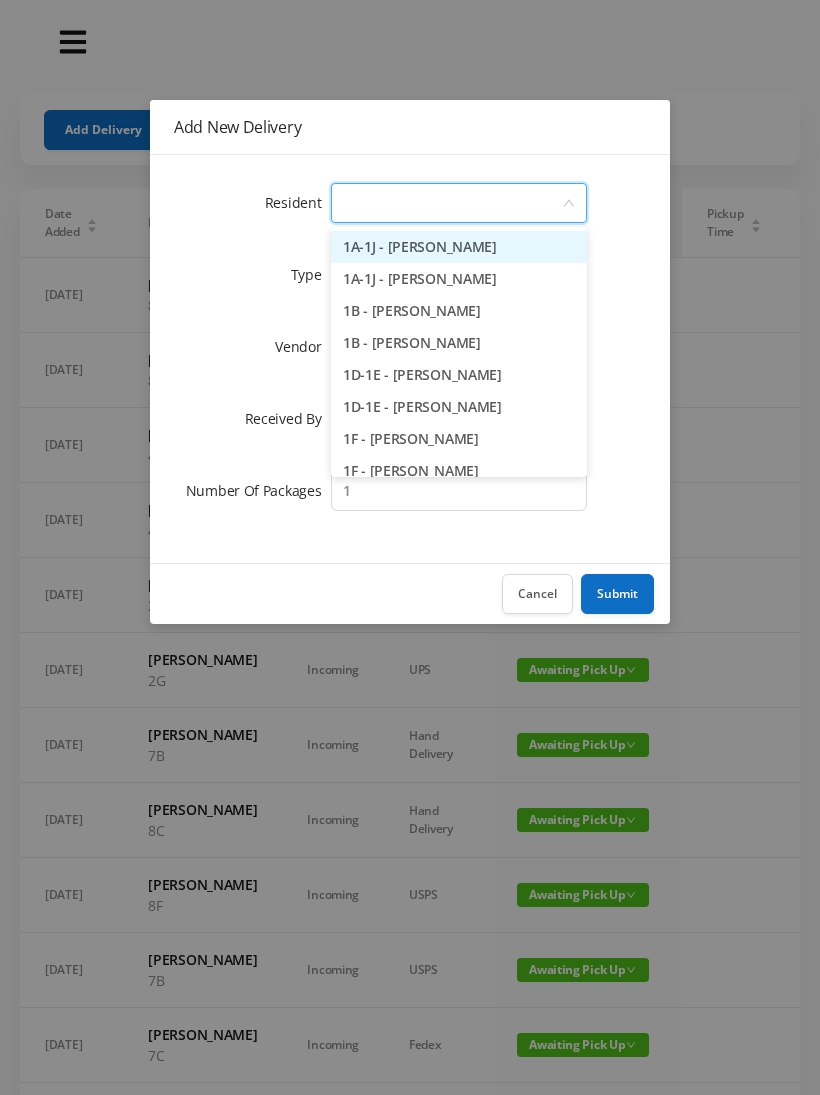 type on "=" 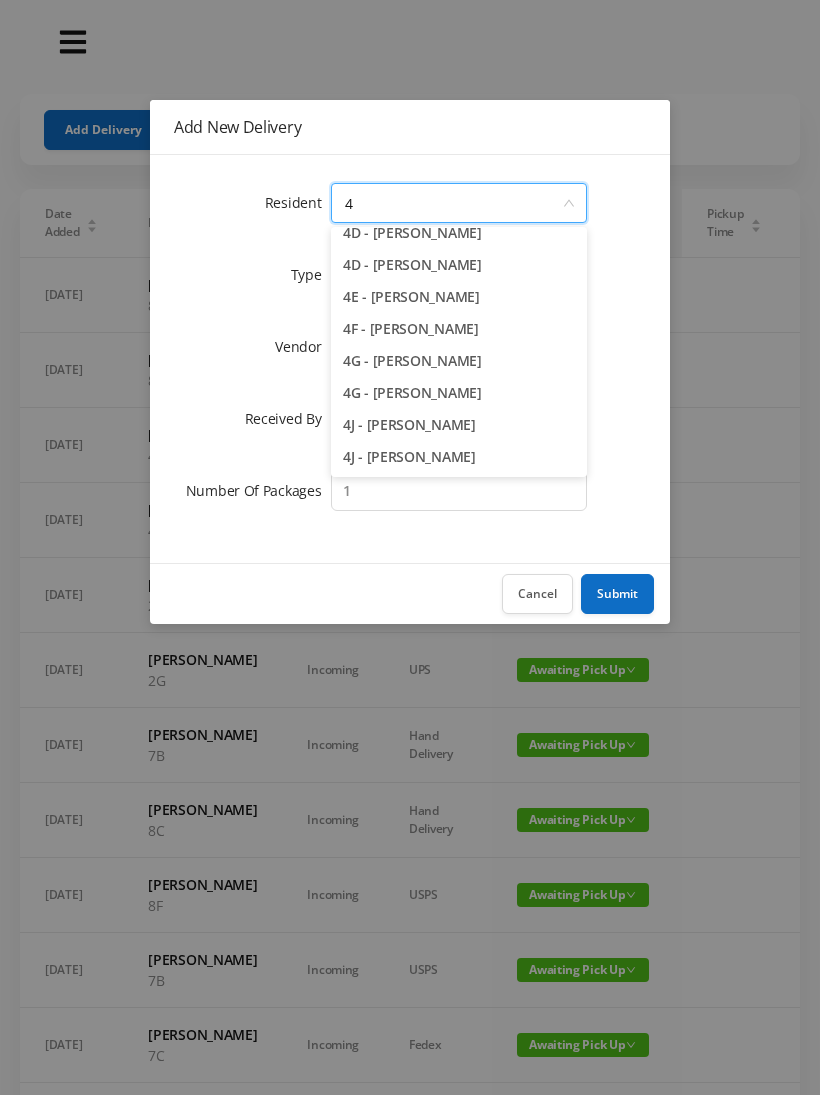 scroll, scrollTop: 238, scrollLeft: 0, axis: vertical 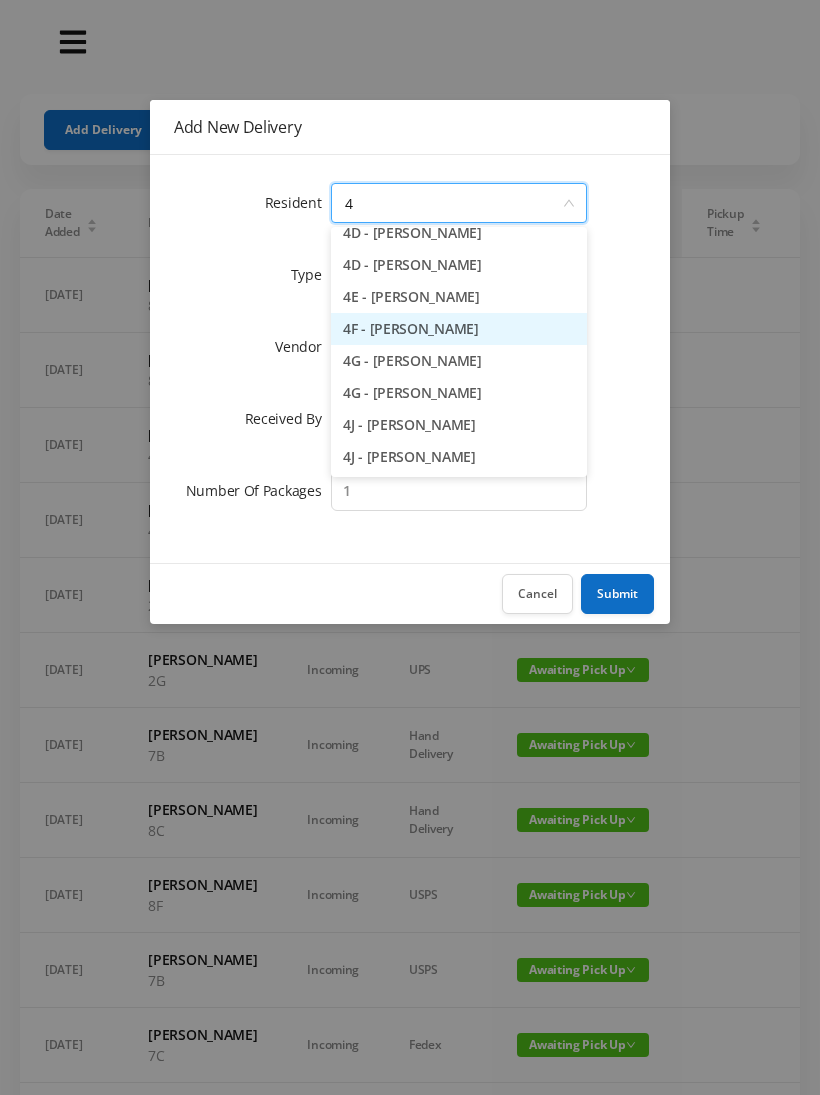click on "4F - [PERSON_NAME]" at bounding box center (459, 329) 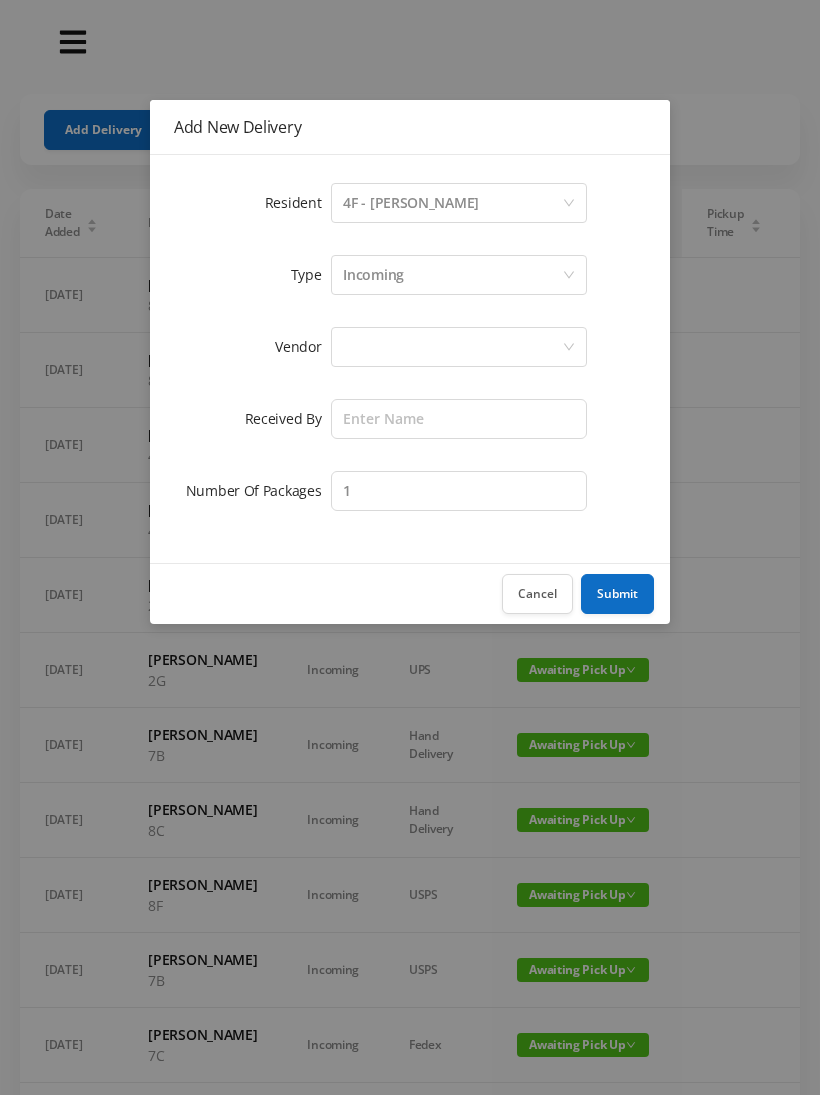 click at bounding box center (452, 347) 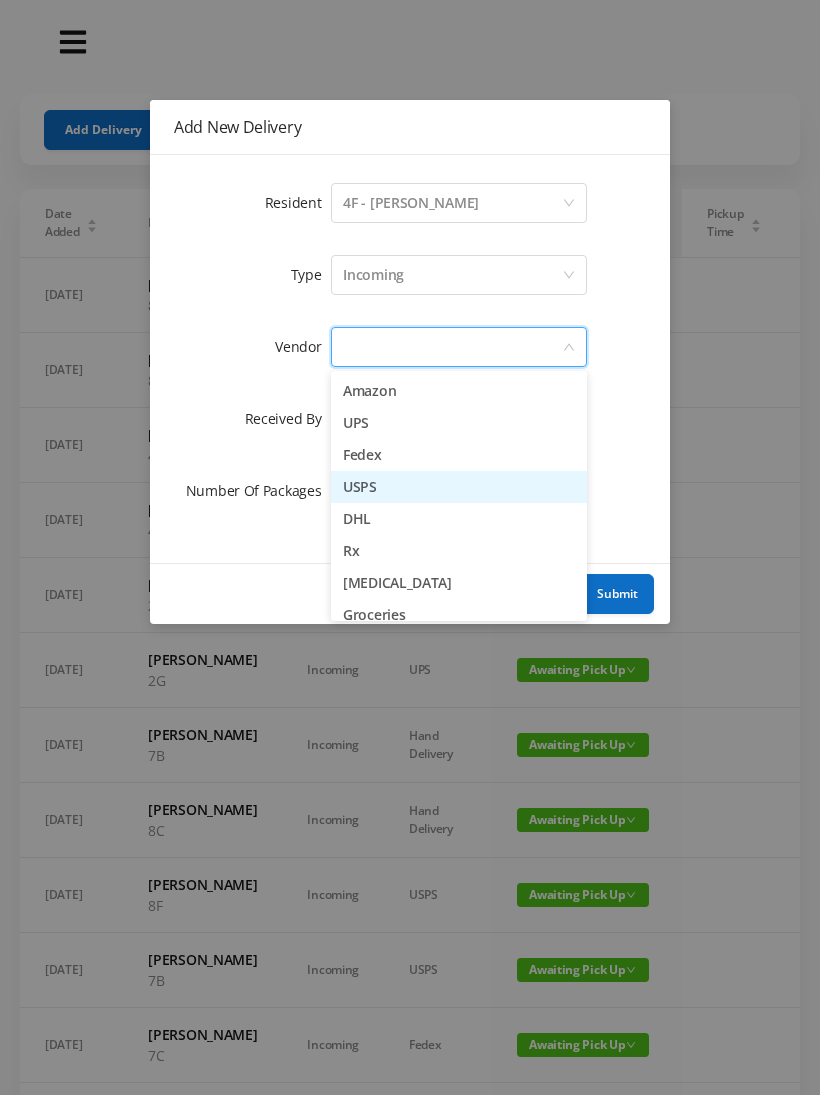 click on "USPS" at bounding box center [459, 487] 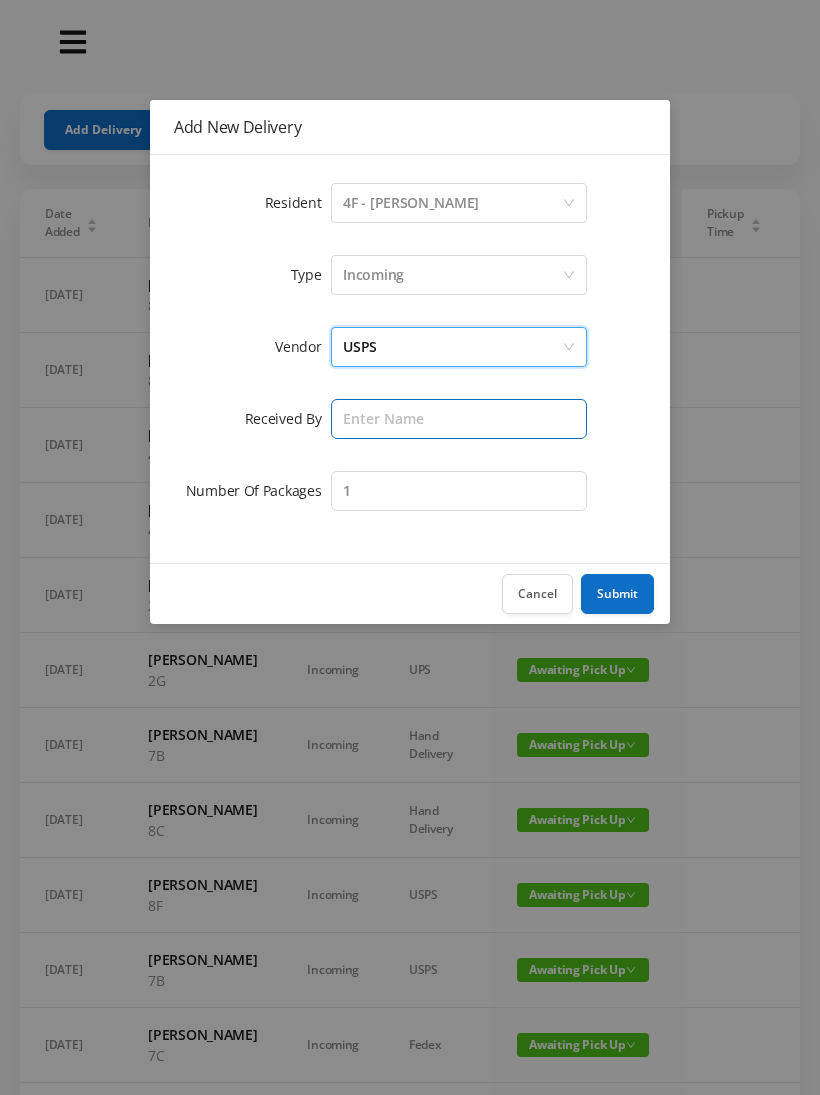 click at bounding box center (459, 419) 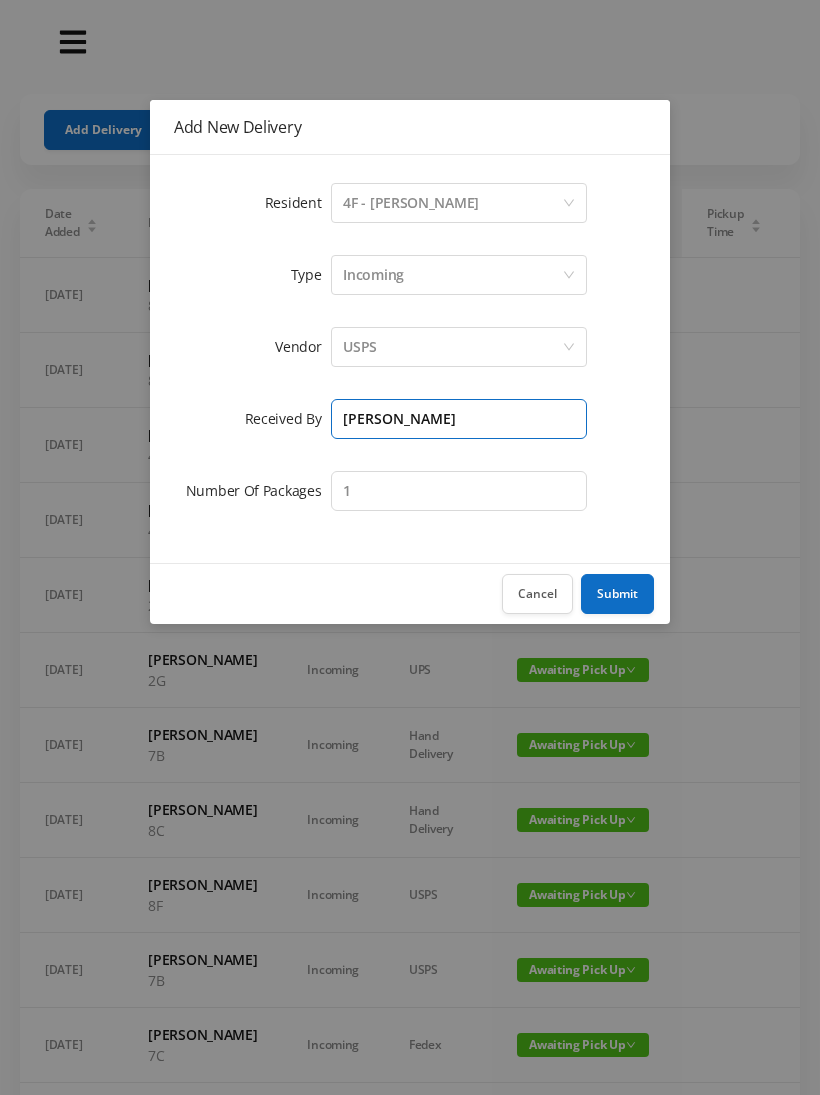 type on "[PERSON_NAME]" 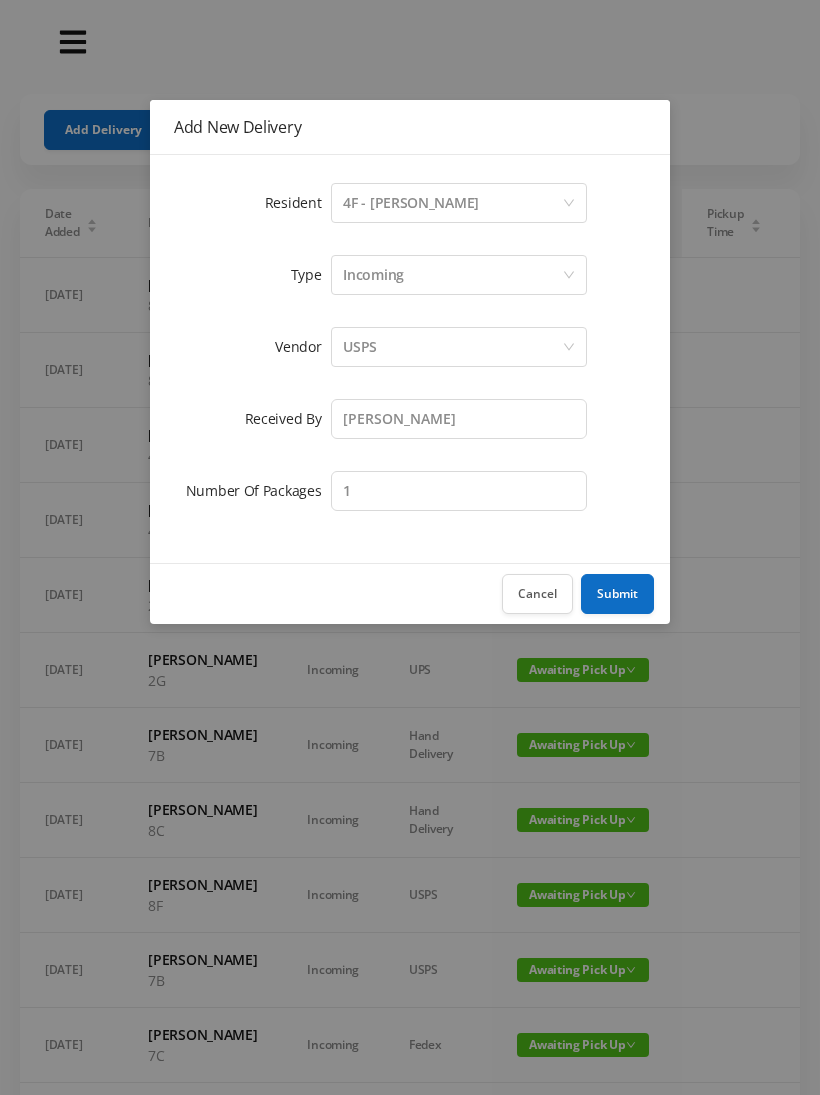 click on "Submit" at bounding box center (617, 594) 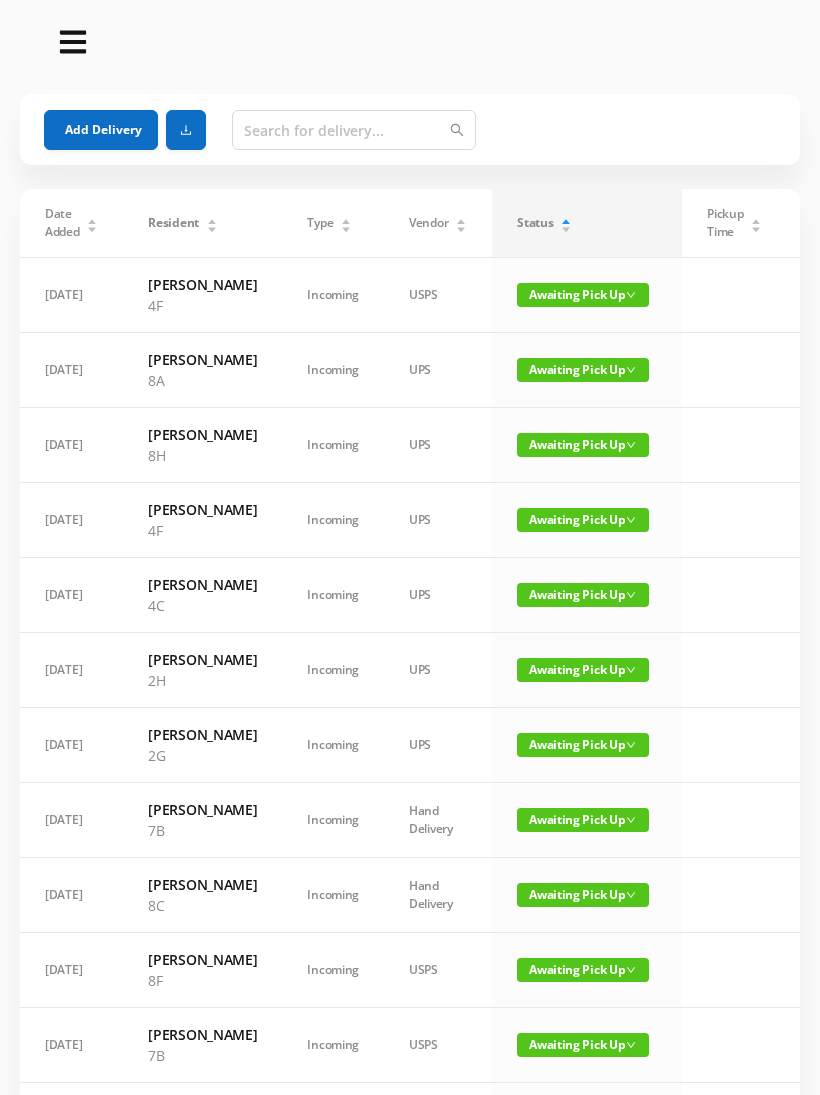 click on "Add Delivery" at bounding box center [101, 130] 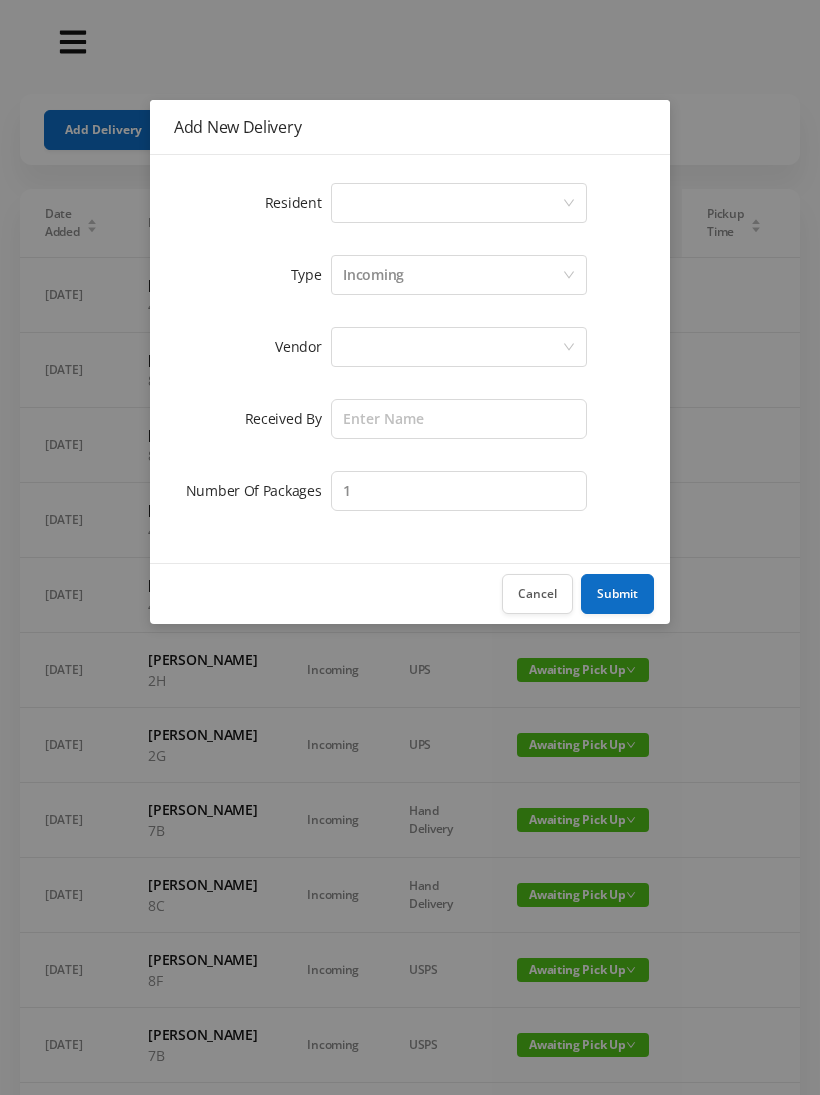 click on "Select a person" at bounding box center (452, 203) 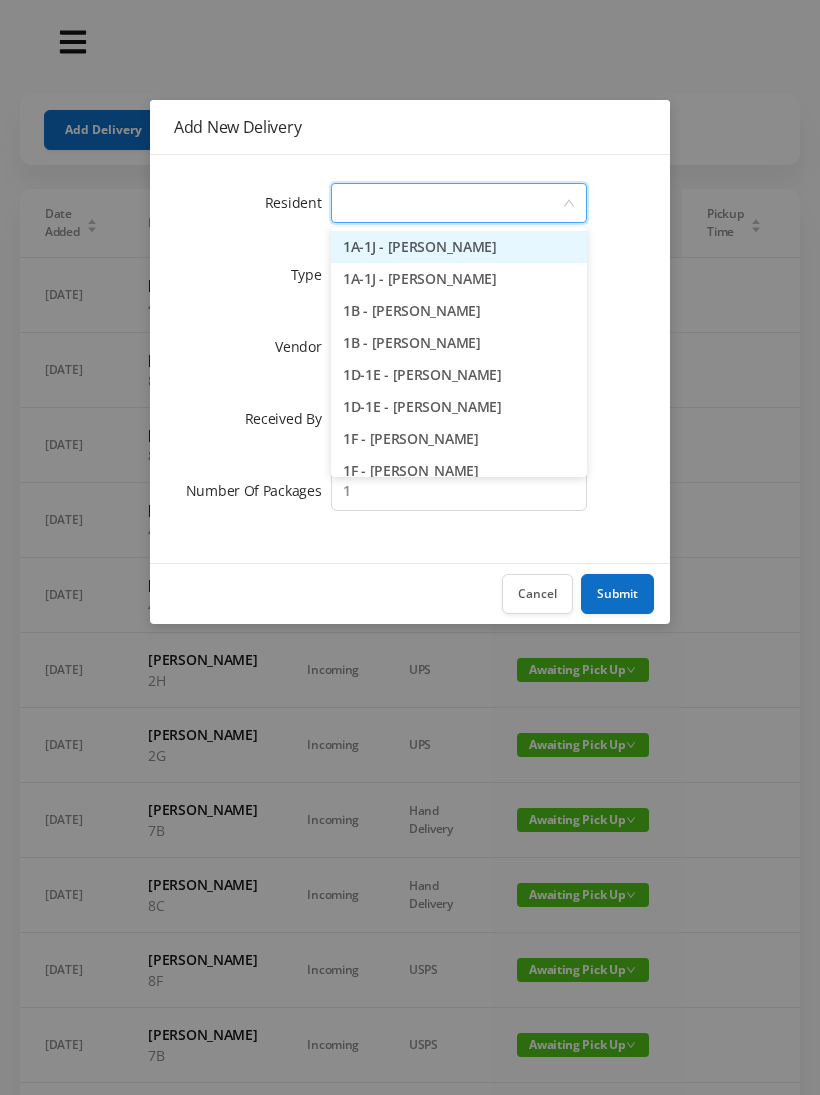 type on "8" 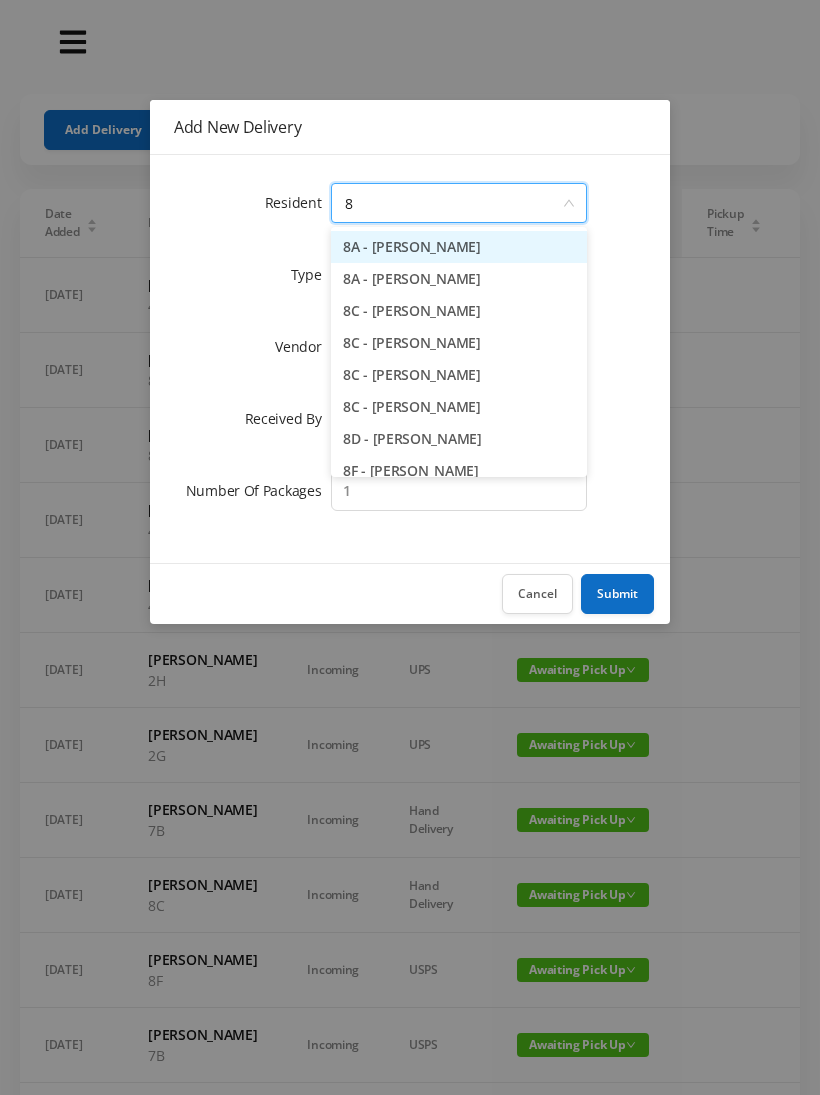 click on "8A - [PERSON_NAME]" at bounding box center (459, 247) 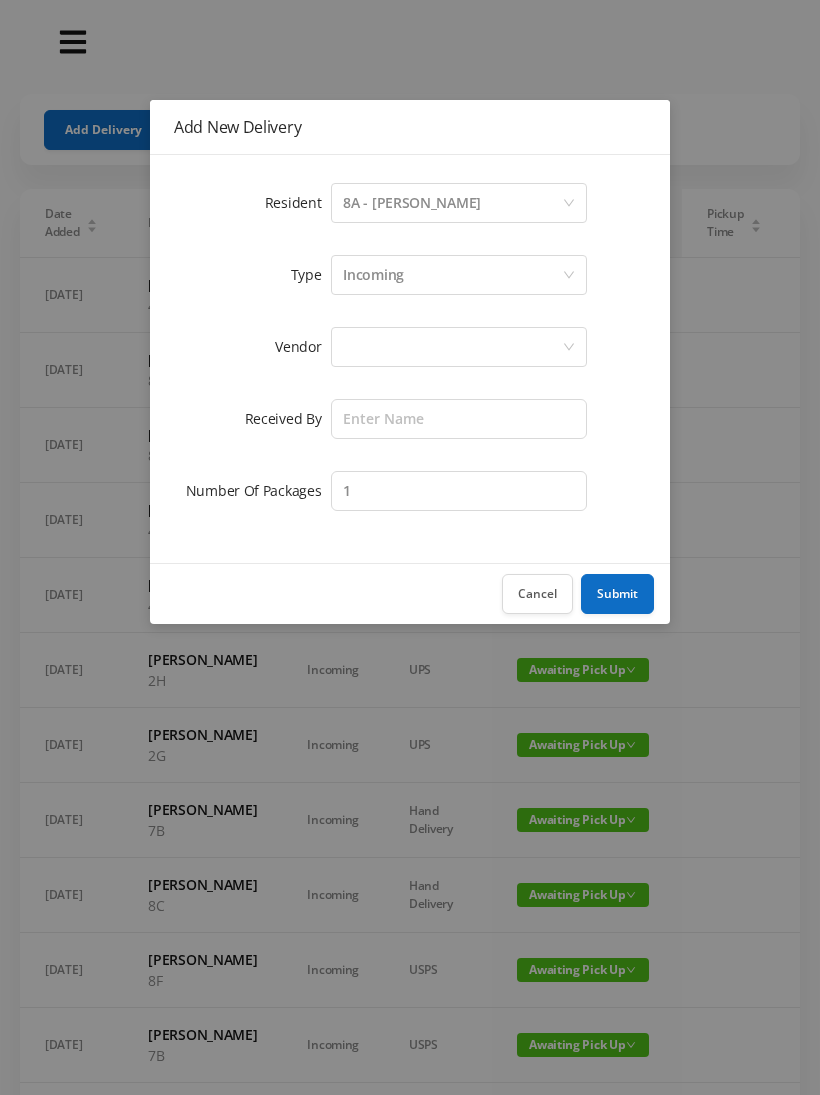click at bounding box center (452, 347) 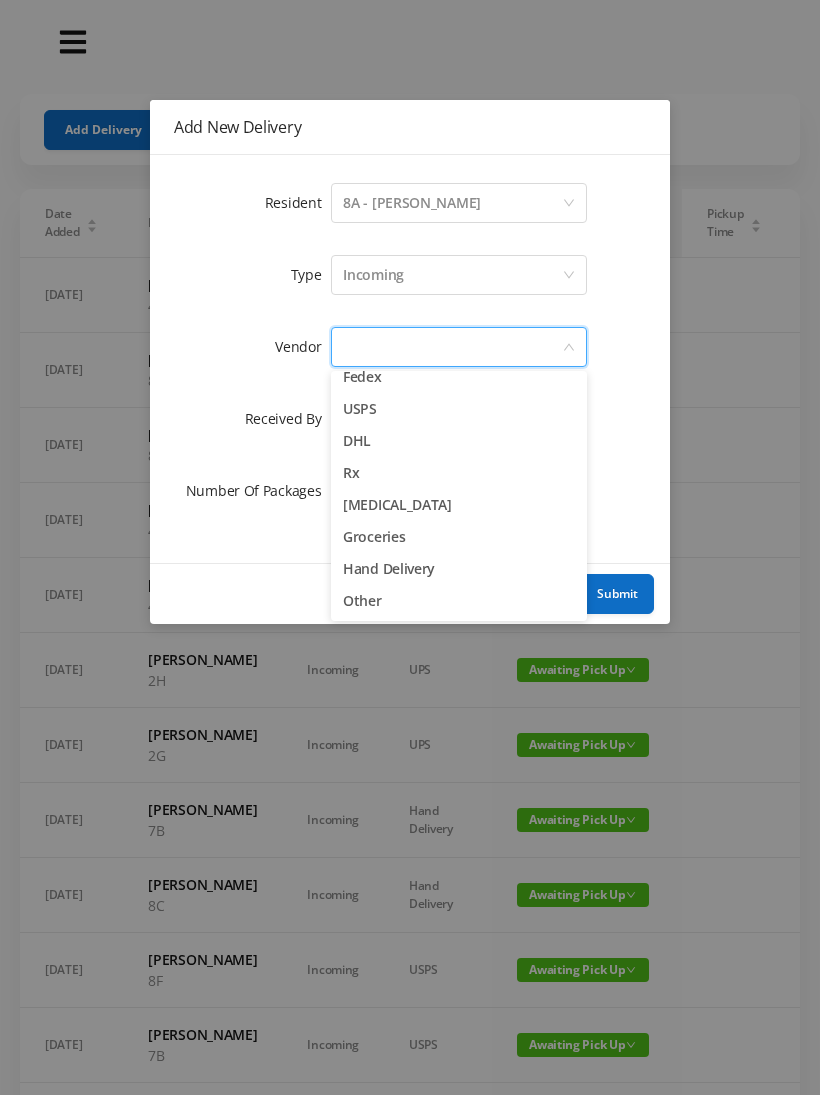 scroll, scrollTop: 78, scrollLeft: 0, axis: vertical 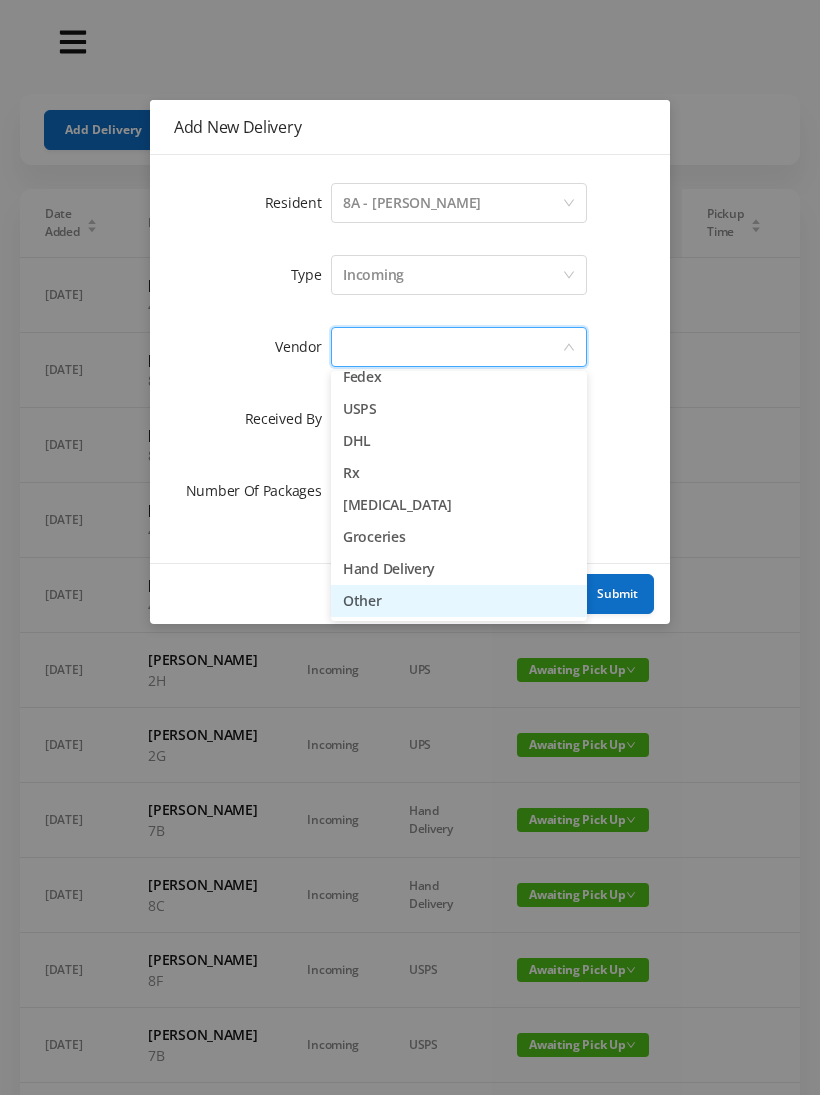 click on "Other" at bounding box center [459, 601] 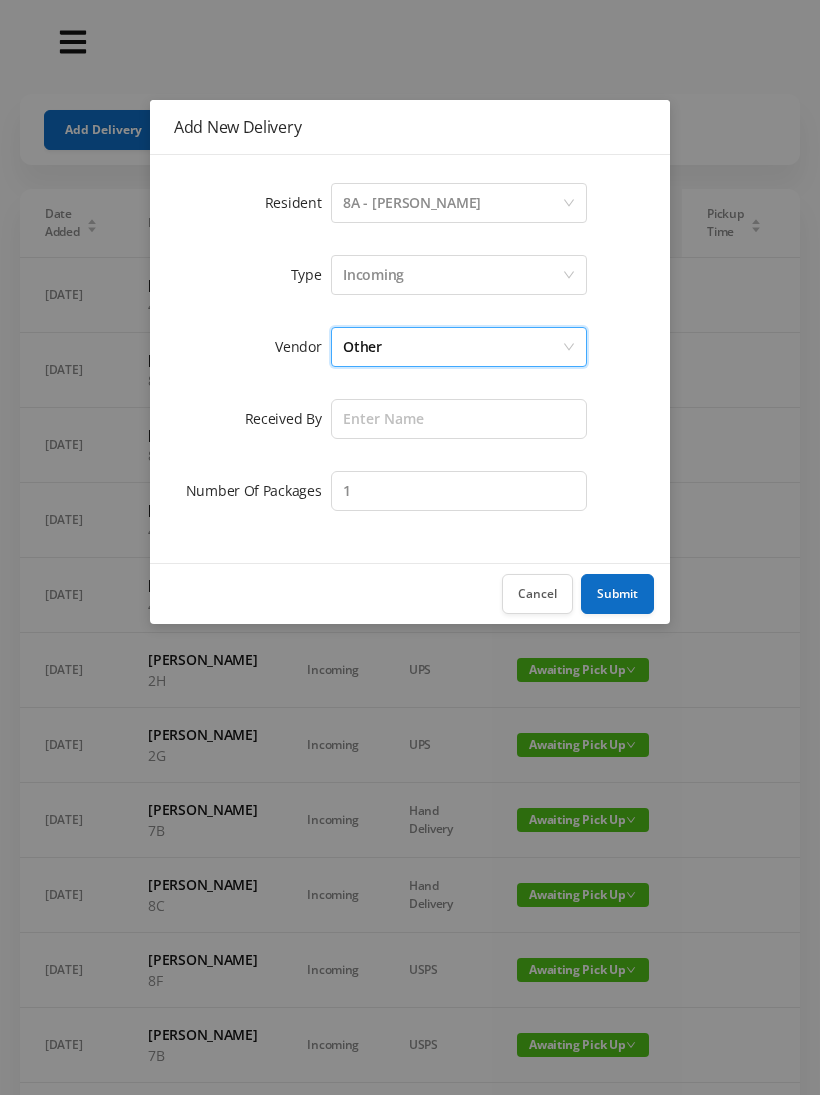 click on "Other" at bounding box center [452, 347] 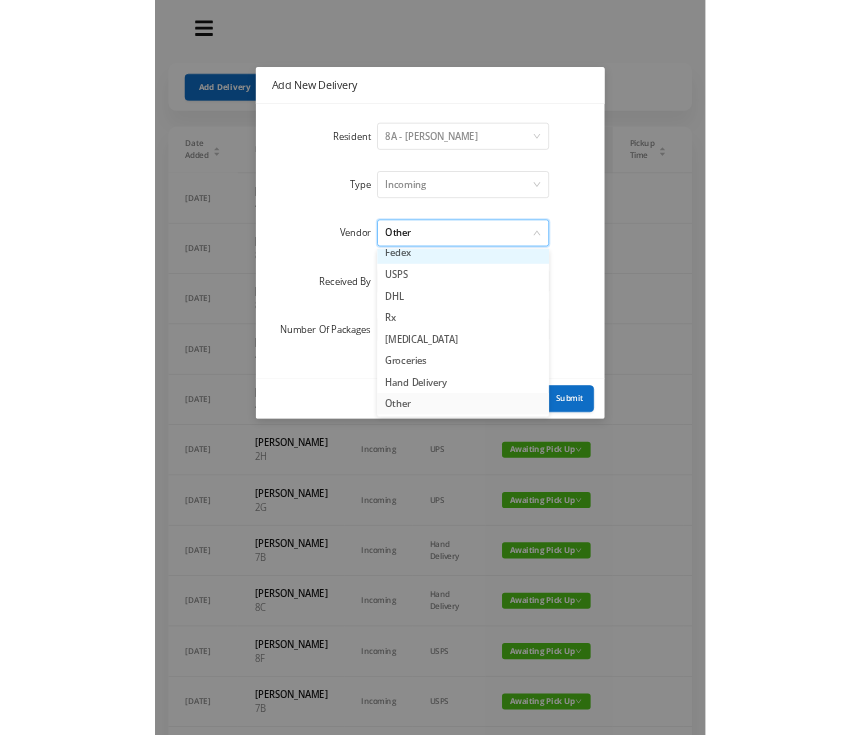 scroll, scrollTop: 68, scrollLeft: 0, axis: vertical 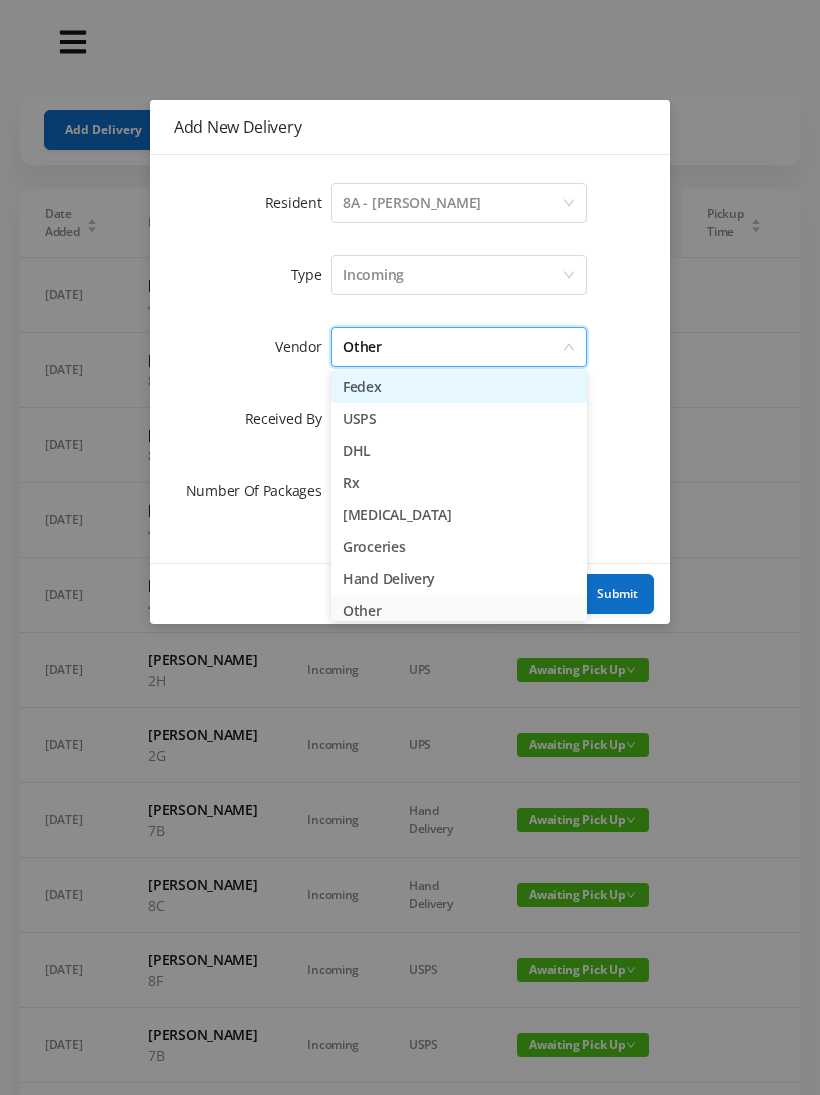 click on "Fedex" at bounding box center (459, 387) 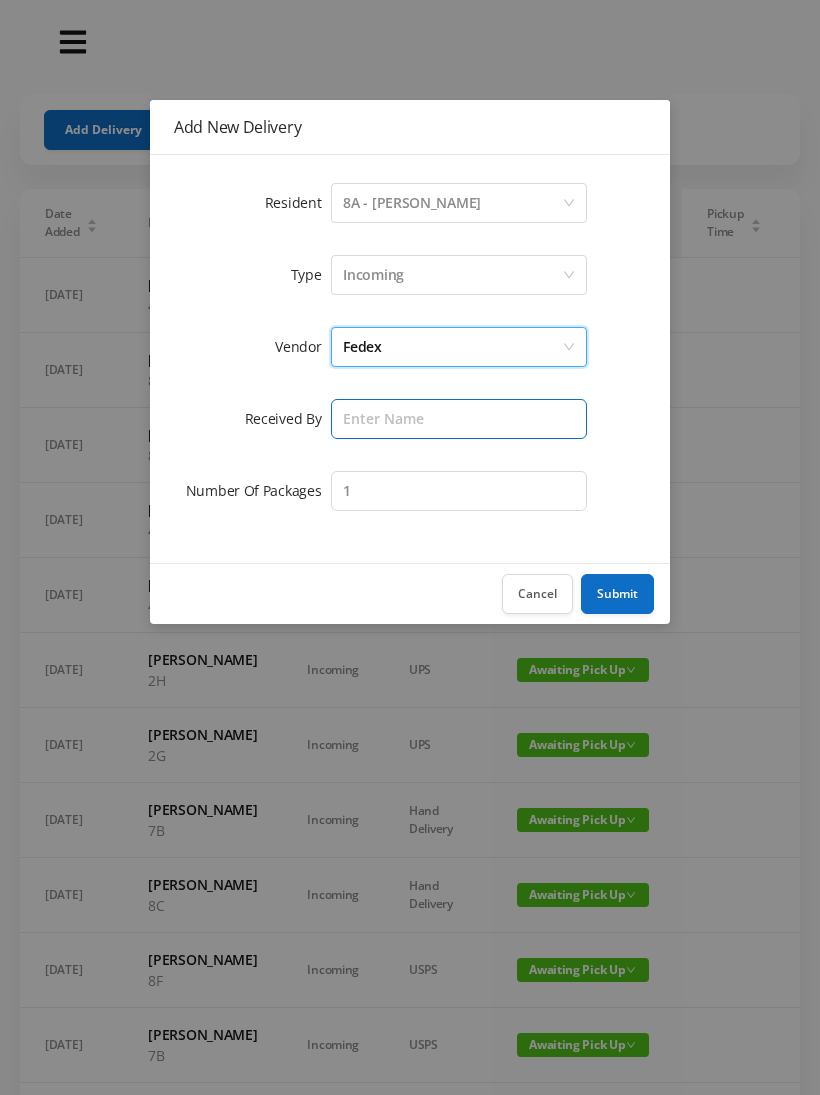 click at bounding box center [459, 419] 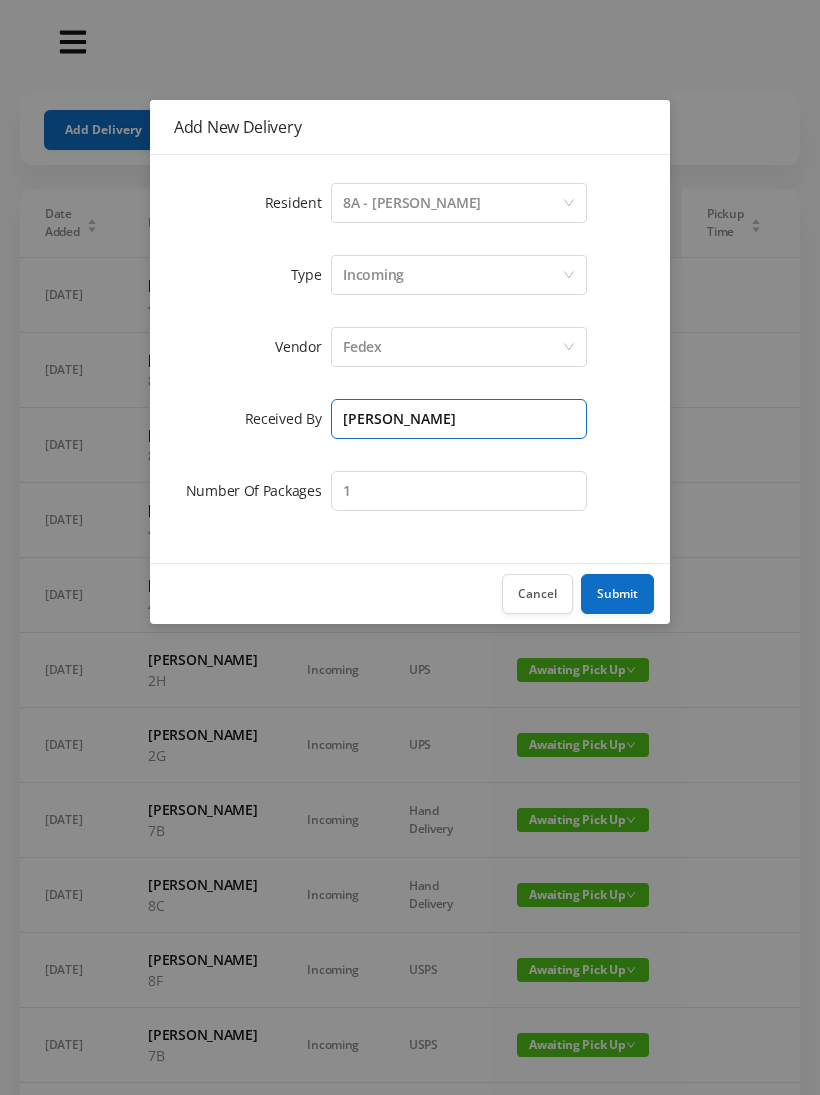 type on "[PERSON_NAME]" 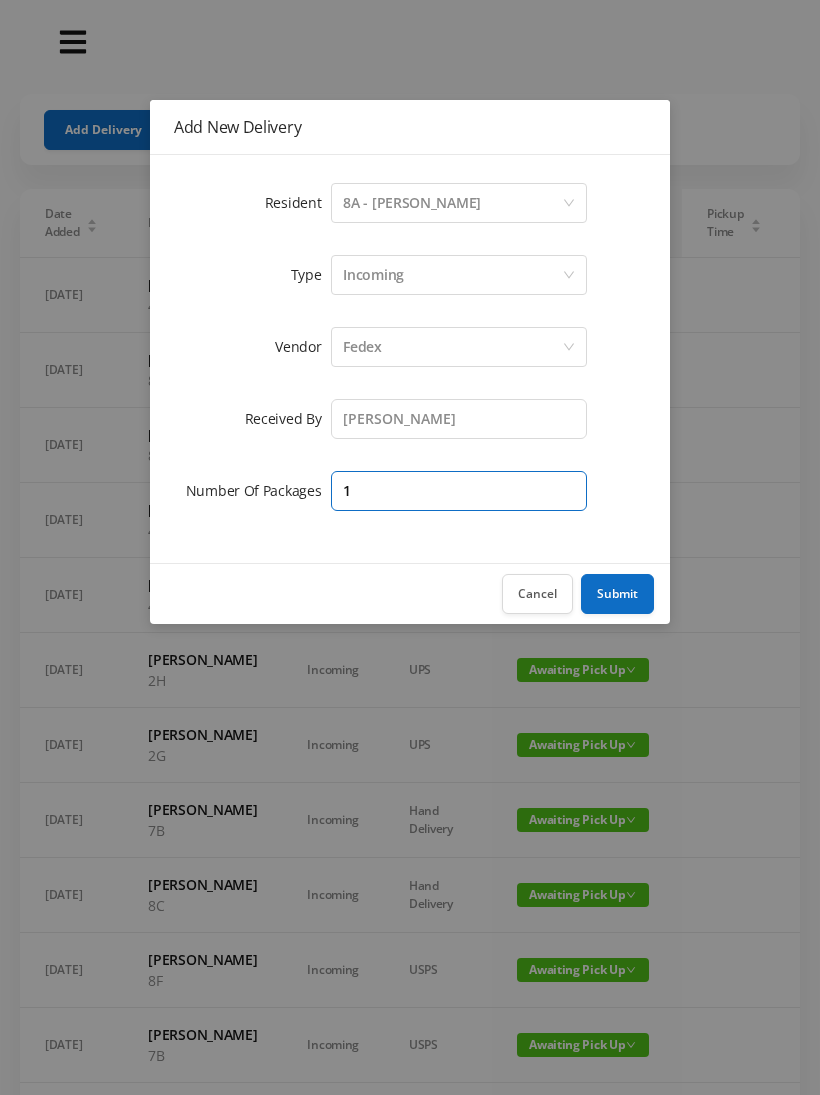 click on "1" at bounding box center [459, 491] 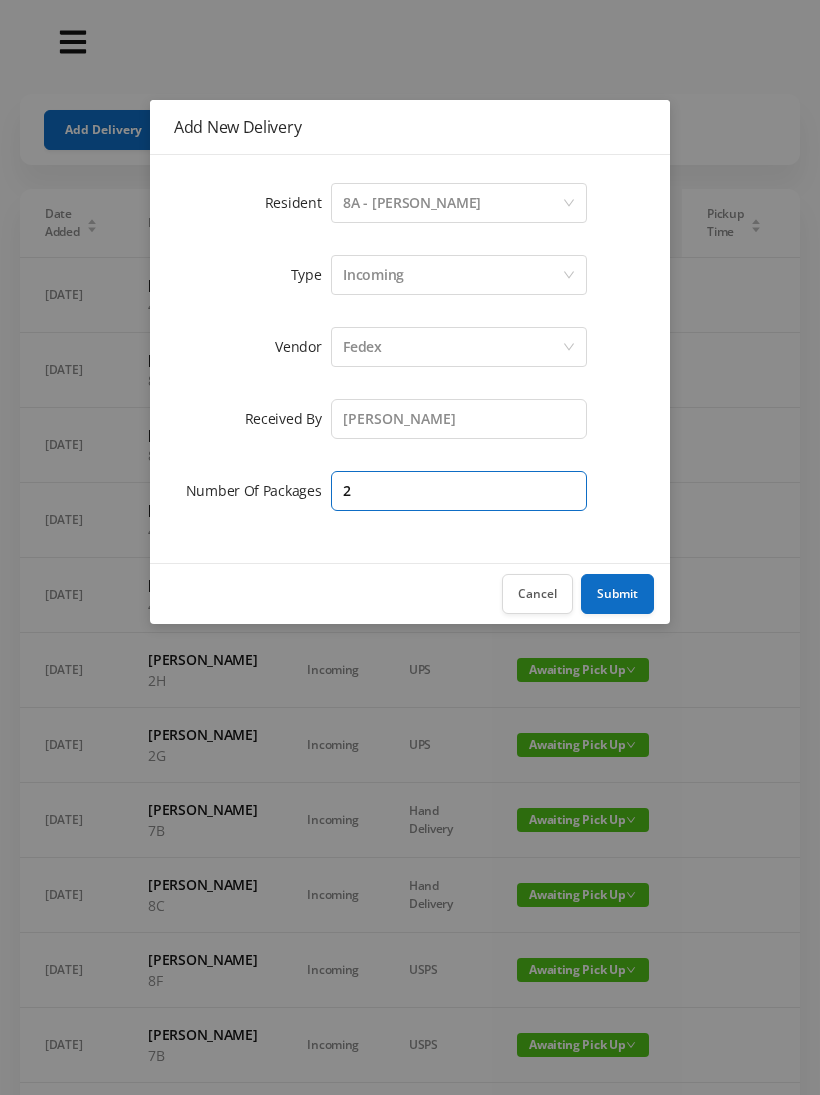 type on "2" 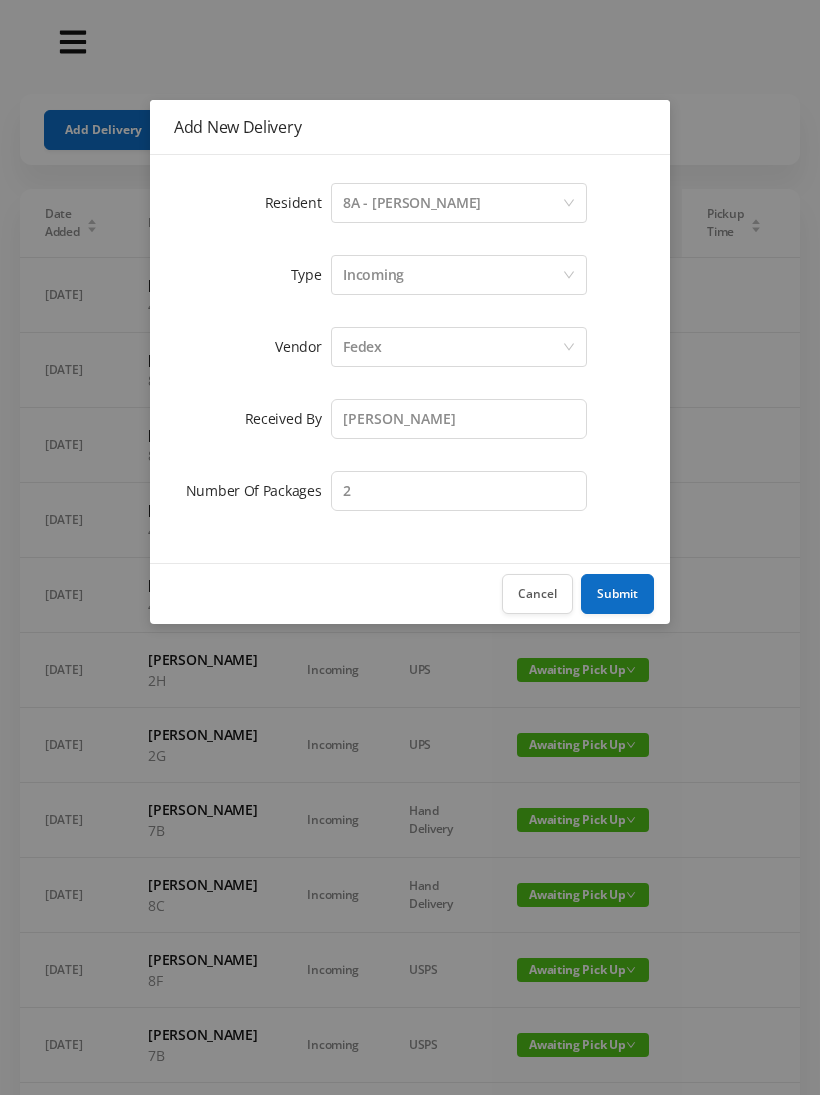 click on "Submit" at bounding box center (617, 594) 